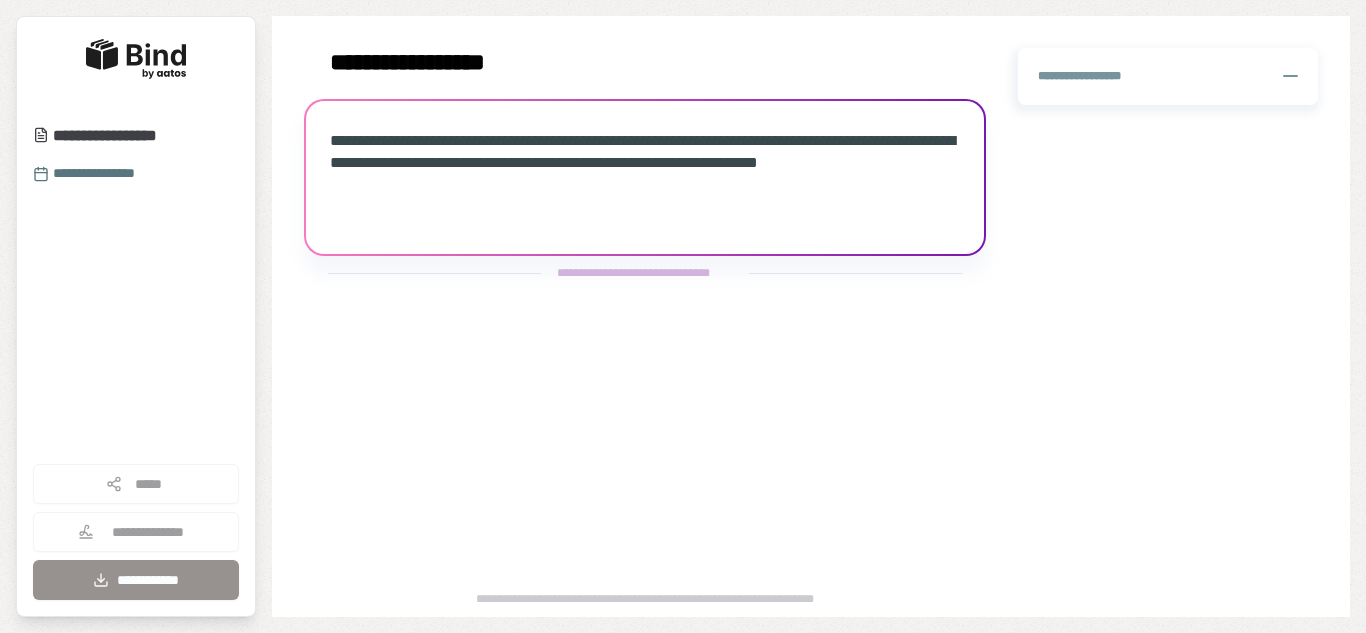 scroll, scrollTop: 0, scrollLeft: 0, axis: both 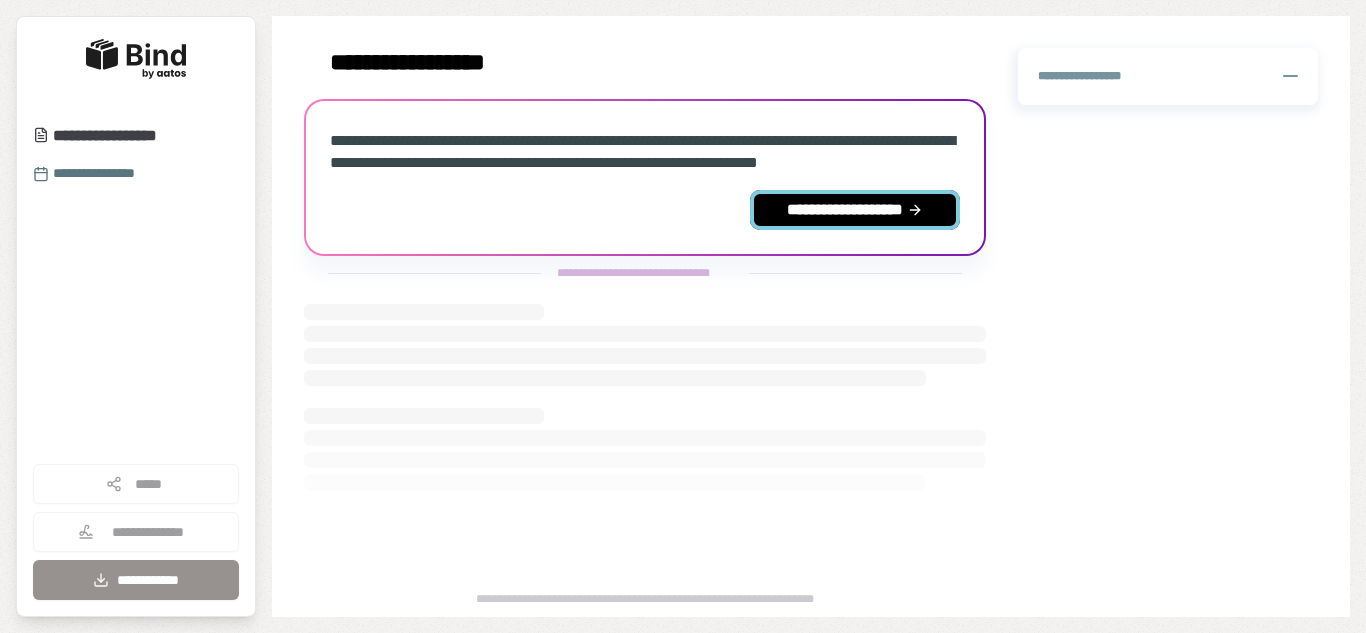 click on "**********" at bounding box center (855, 210) 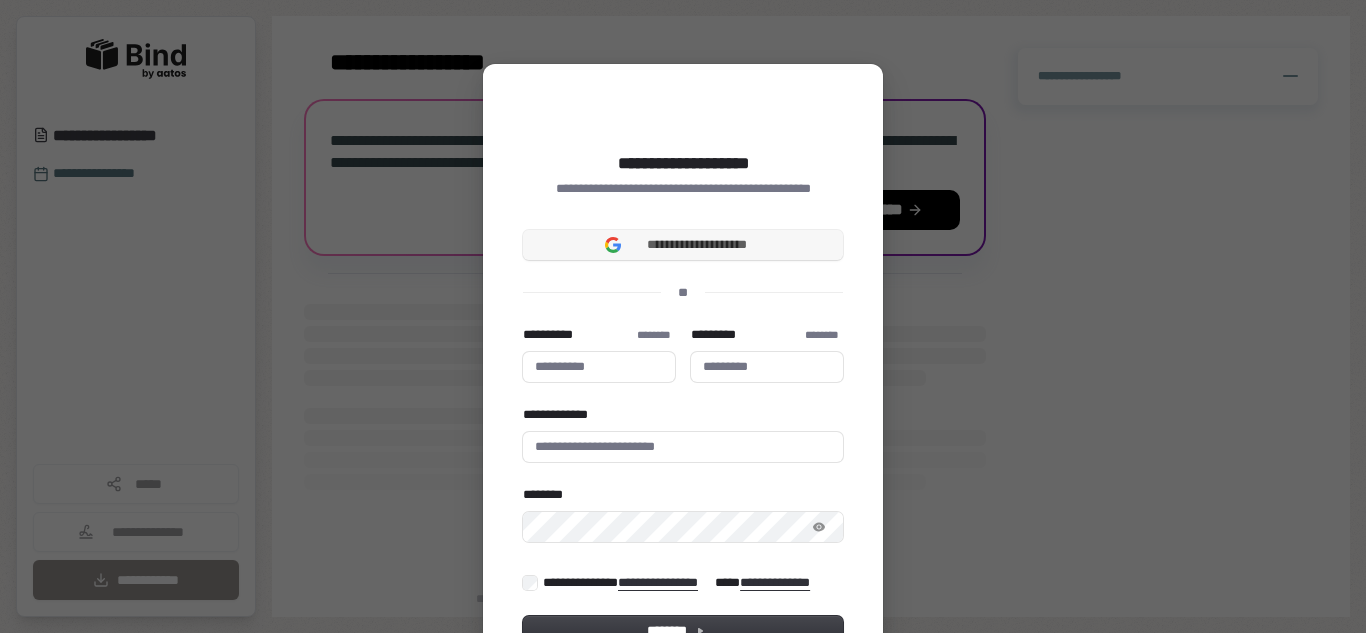 type 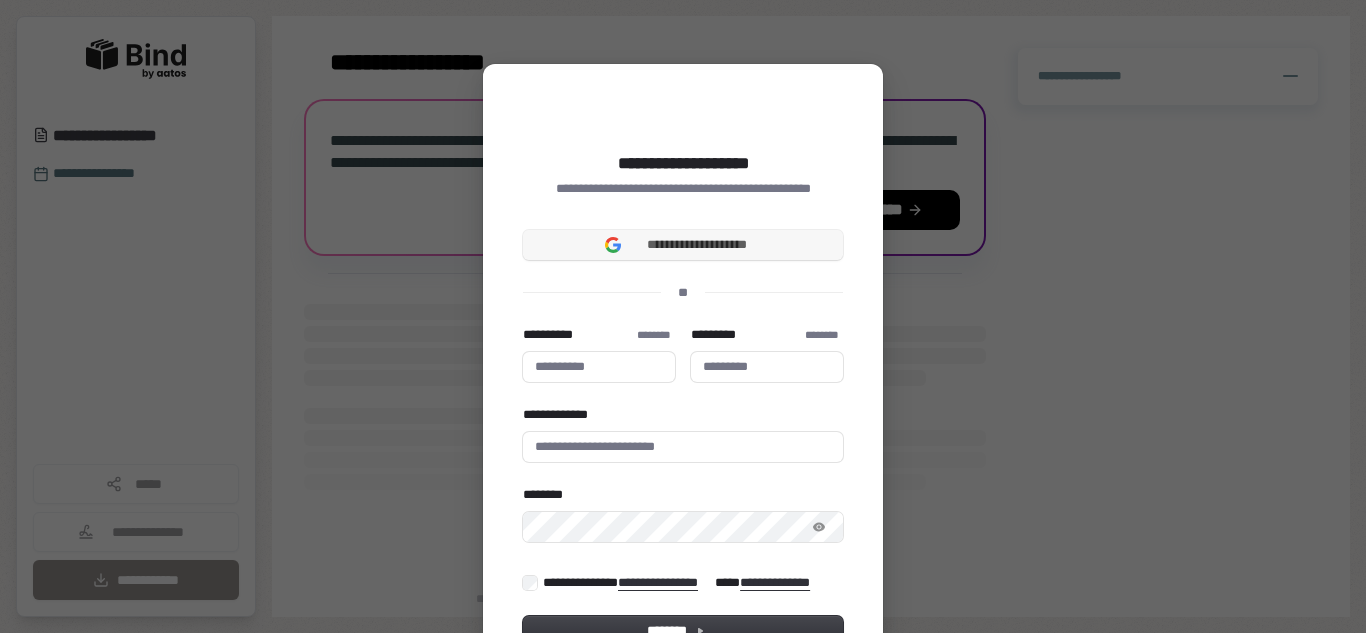 type 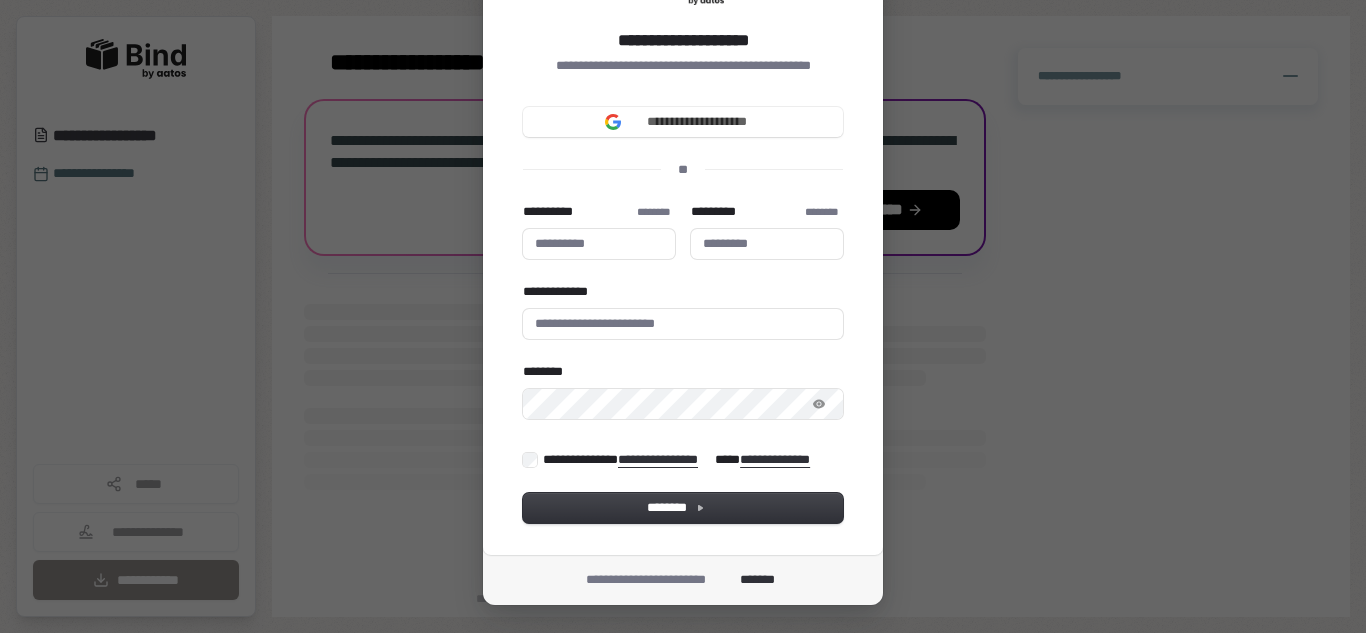 scroll, scrollTop: 159, scrollLeft: 0, axis: vertical 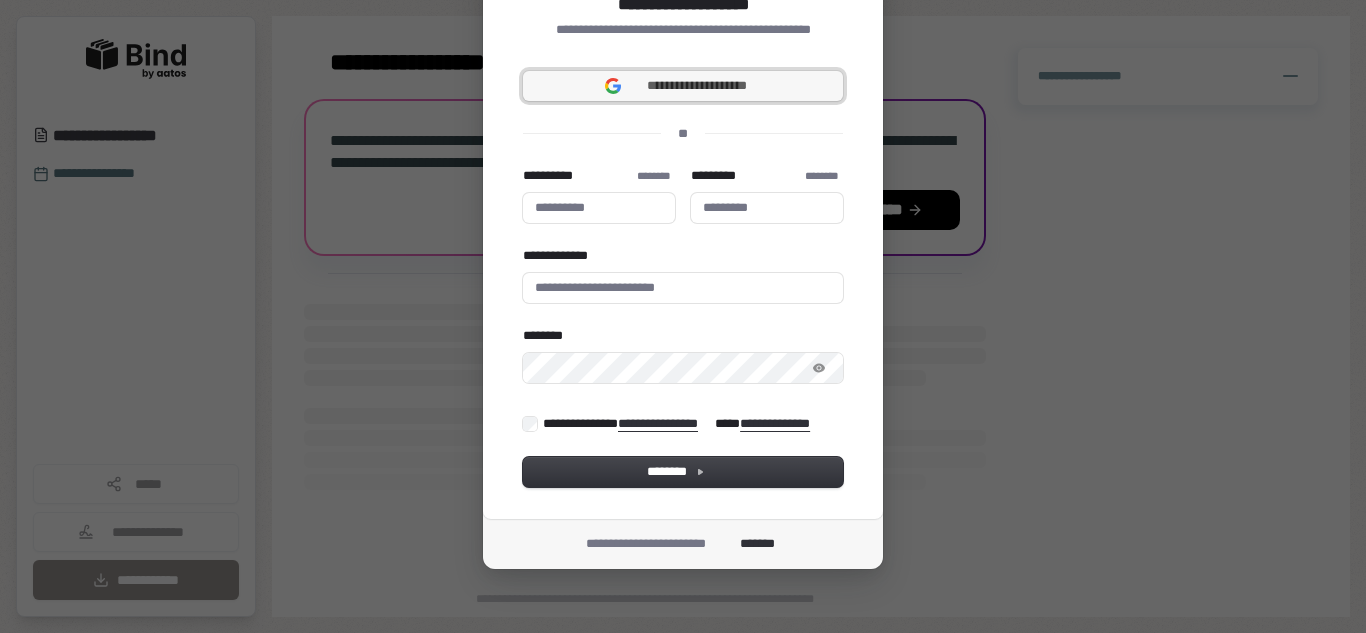 click on "**********" at bounding box center (697, 86) 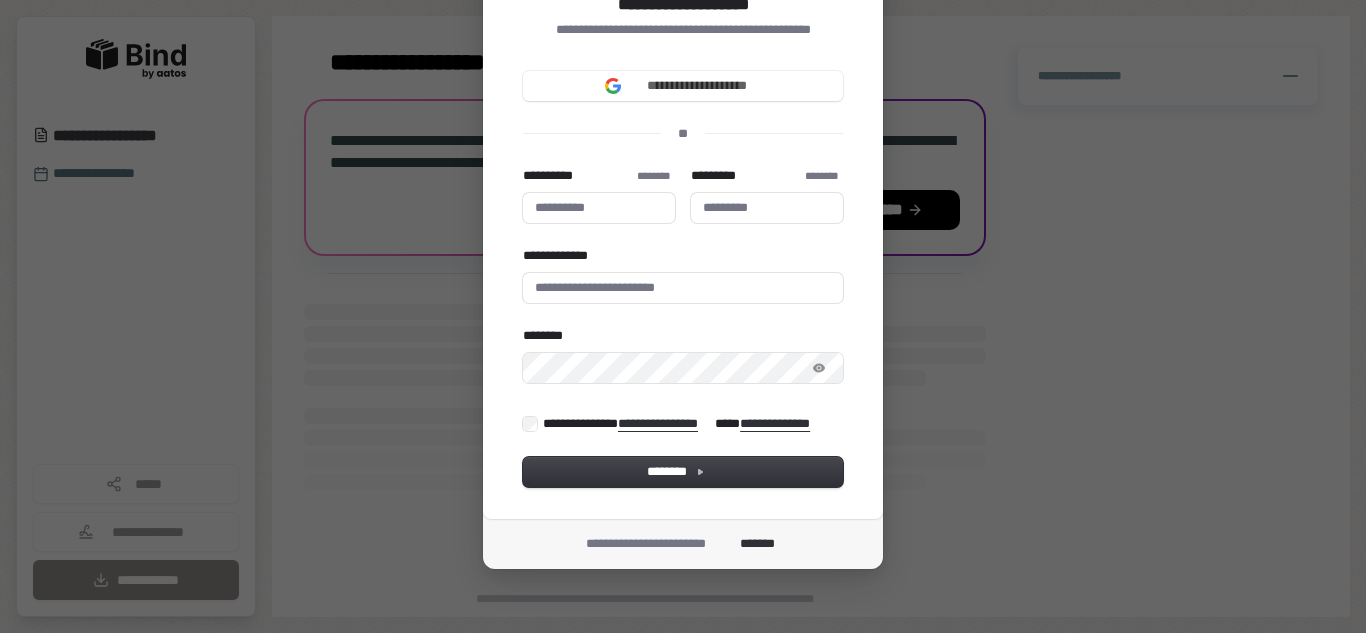 type 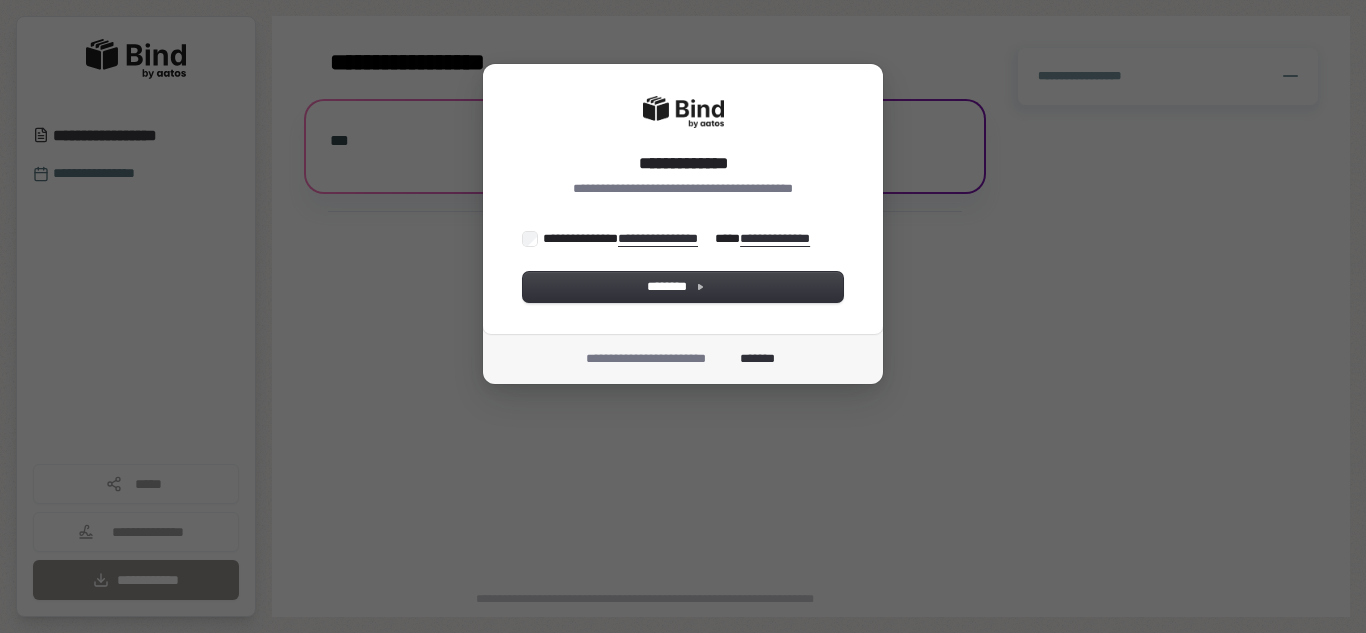 scroll, scrollTop: 0, scrollLeft: 0, axis: both 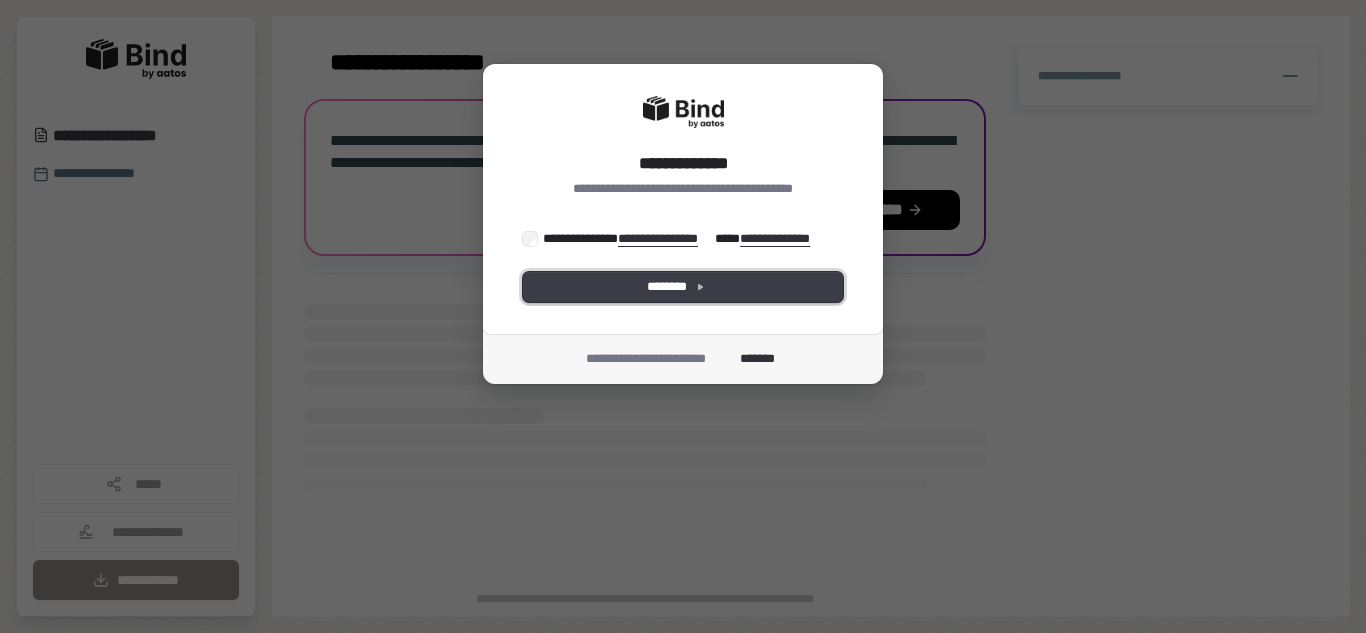 click on "********" at bounding box center (683, 287) 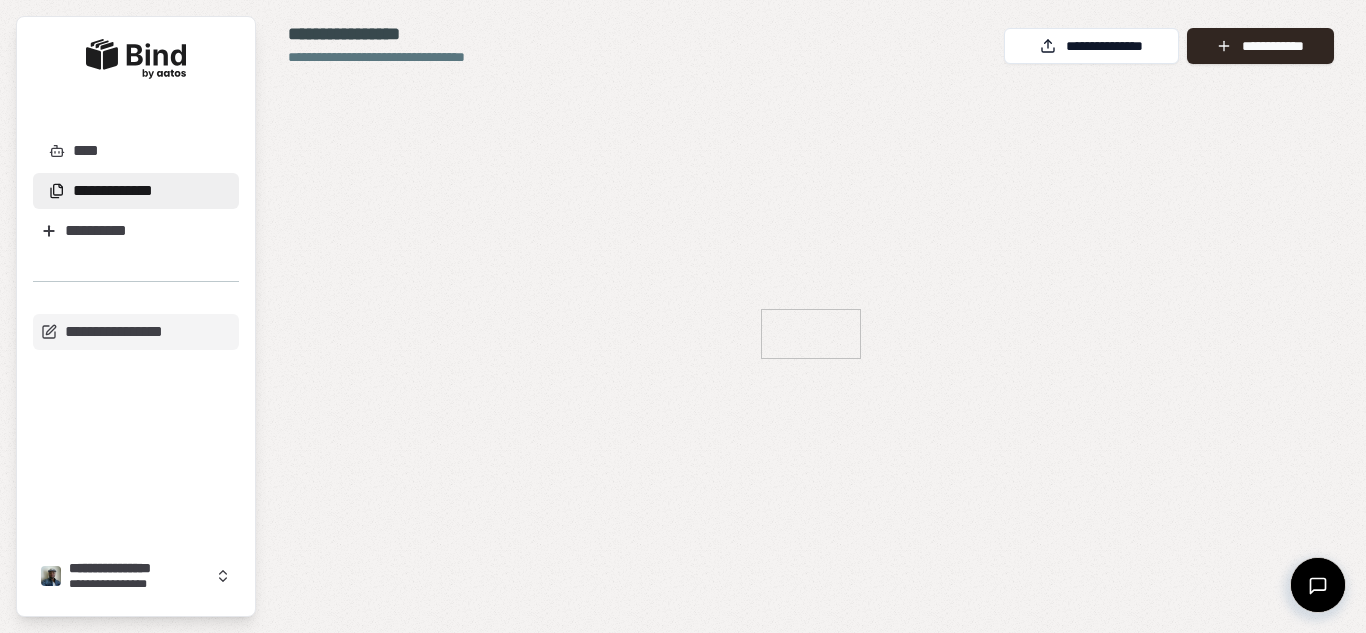 scroll, scrollTop: 0, scrollLeft: 0, axis: both 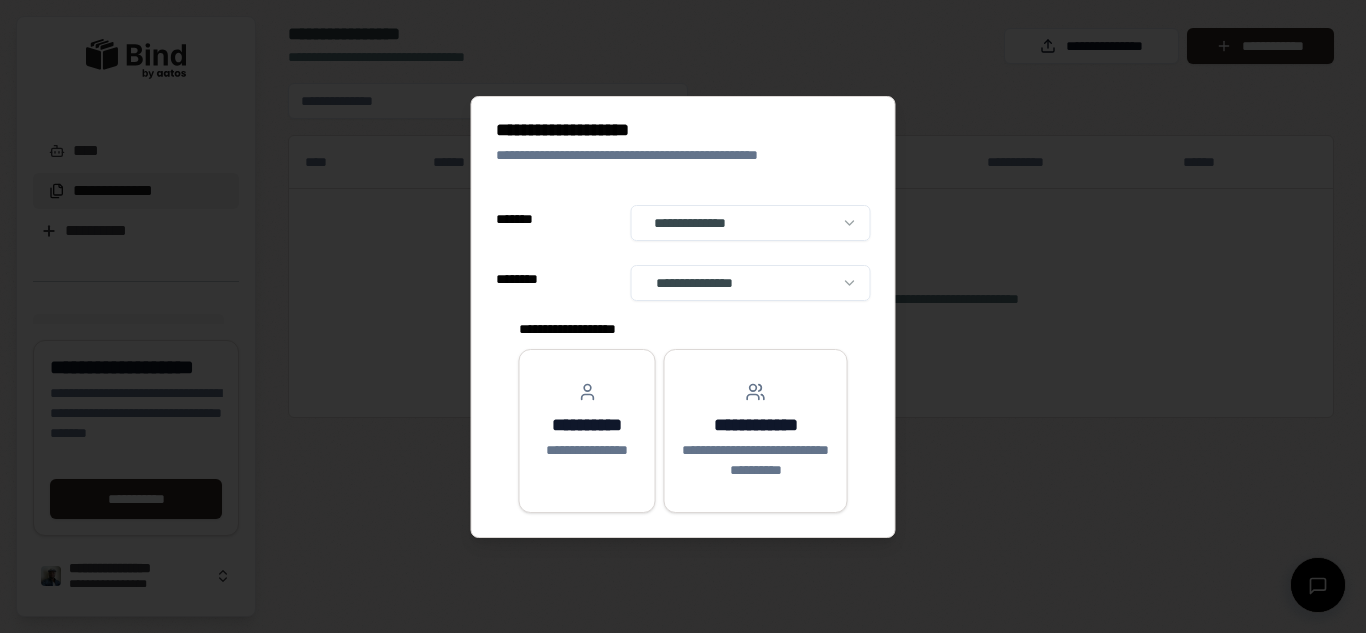 select on "**" 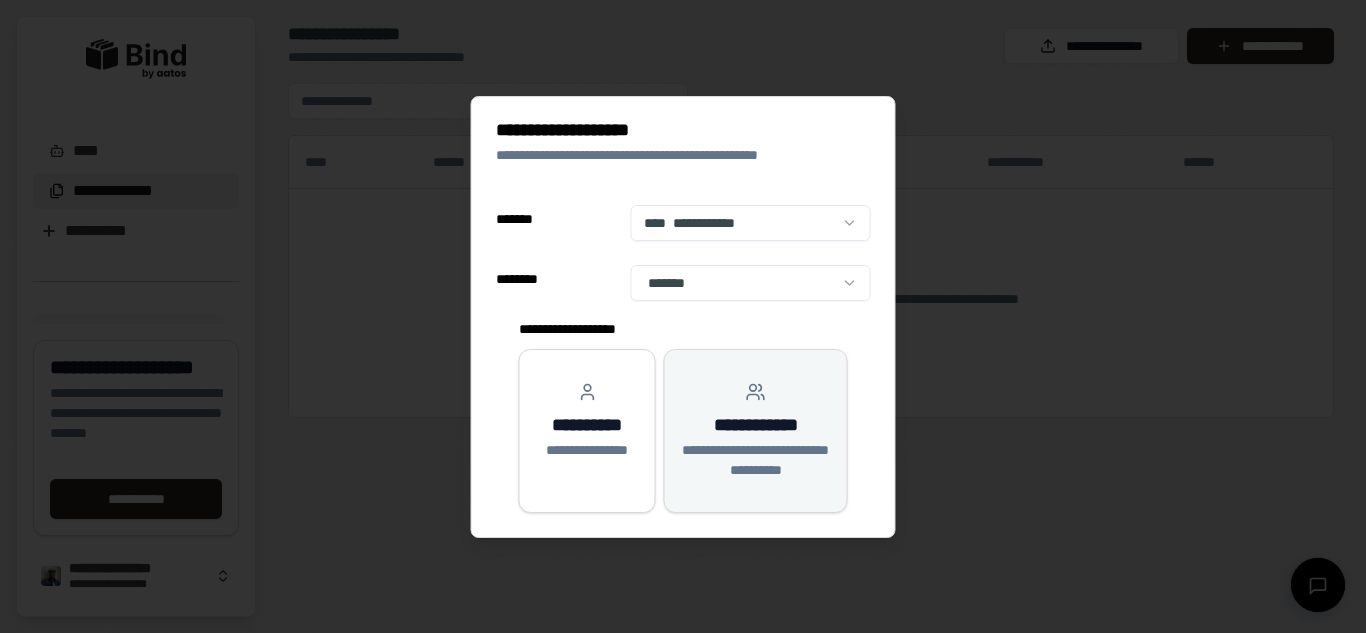 click on "**********" at bounding box center (755, 425) 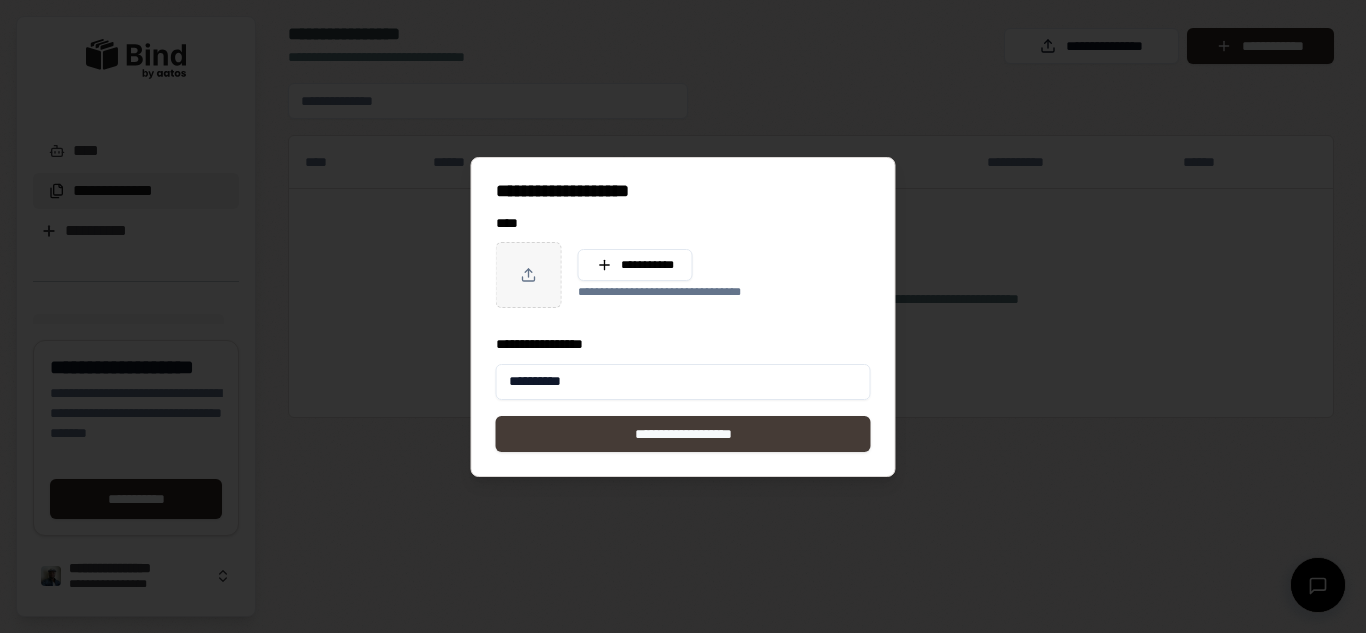 type on "**********" 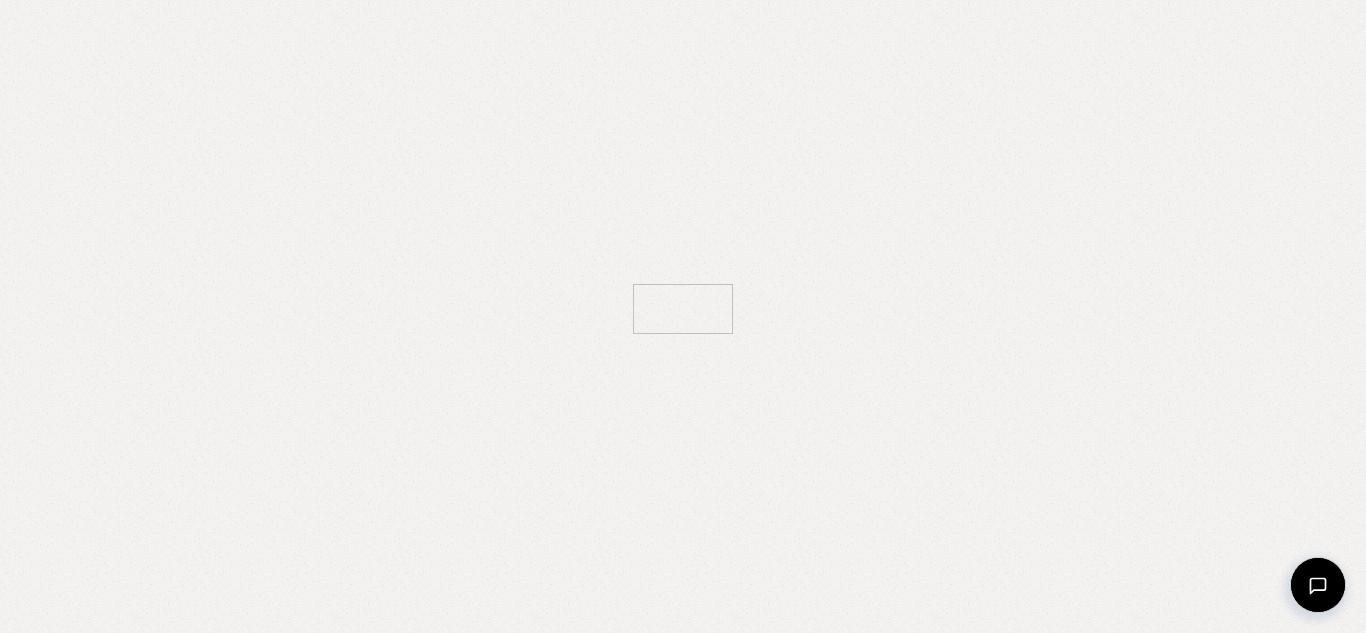 scroll, scrollTop: 0, scrollLeft: 0, axis: both 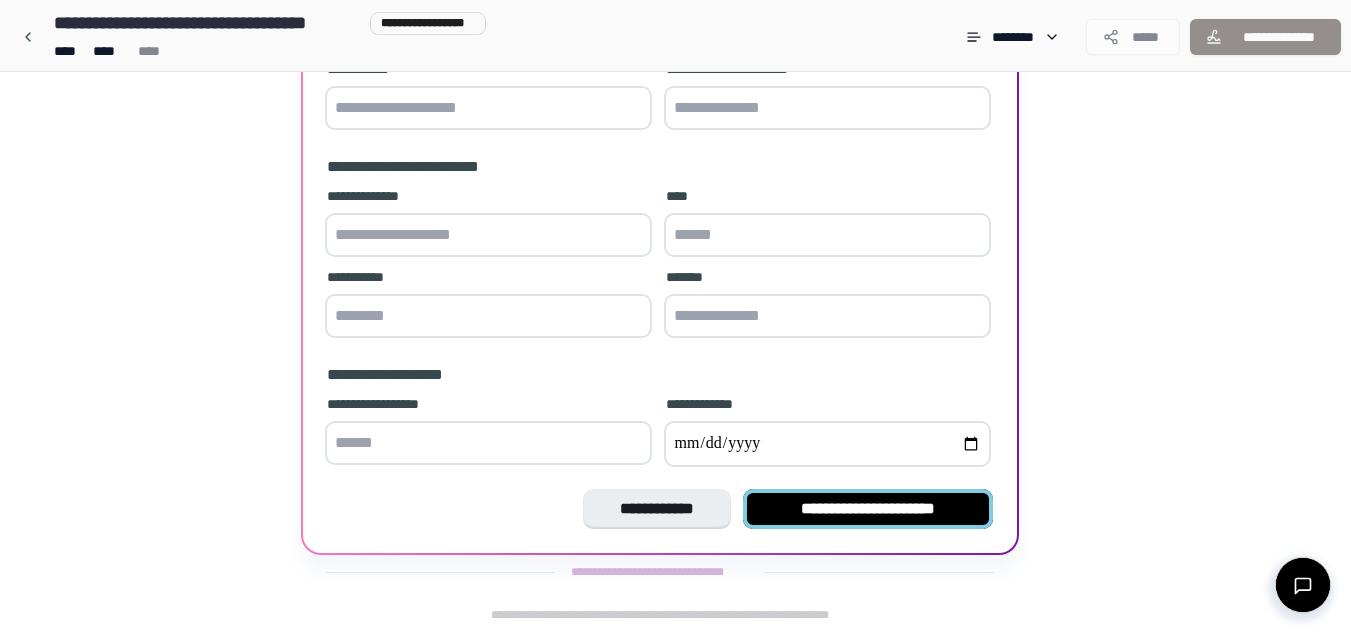 click on "**********" at bounding box center [868, 509] 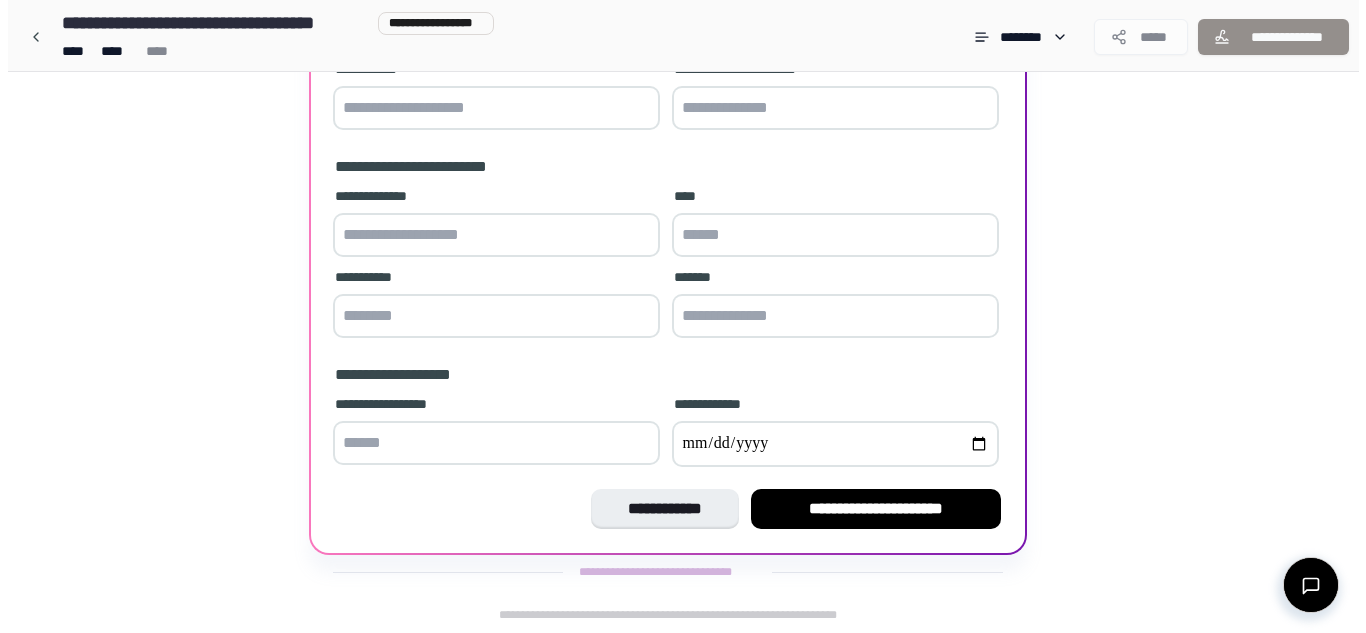 scroll, scrollTop: 0, scrollLeft: 0, axis: both 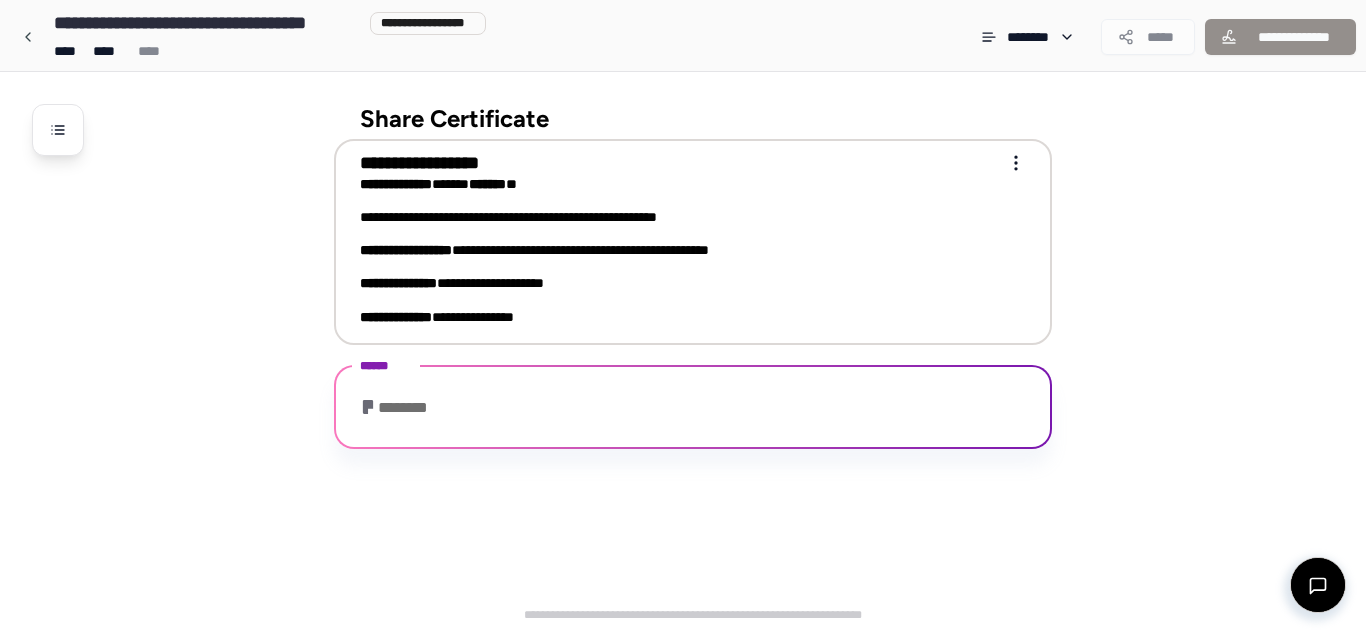 click on "*******" at bounding box center [487, 184] 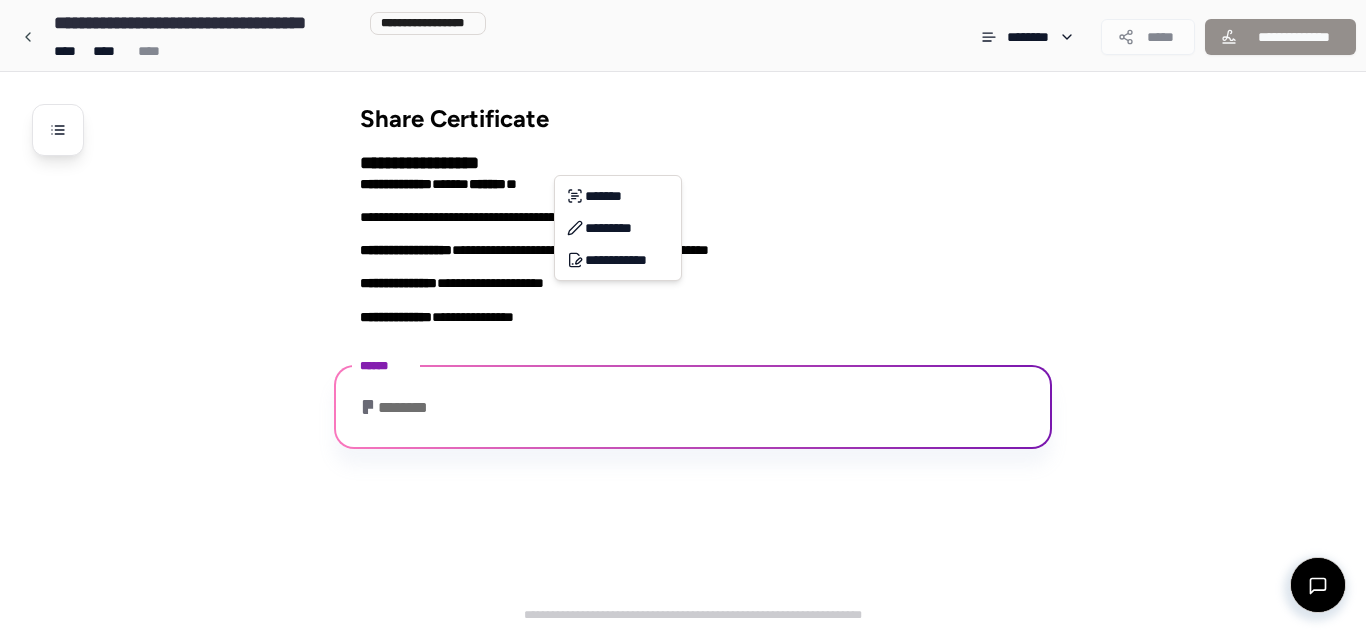 click on "**********" at bounding box center (683, 316) 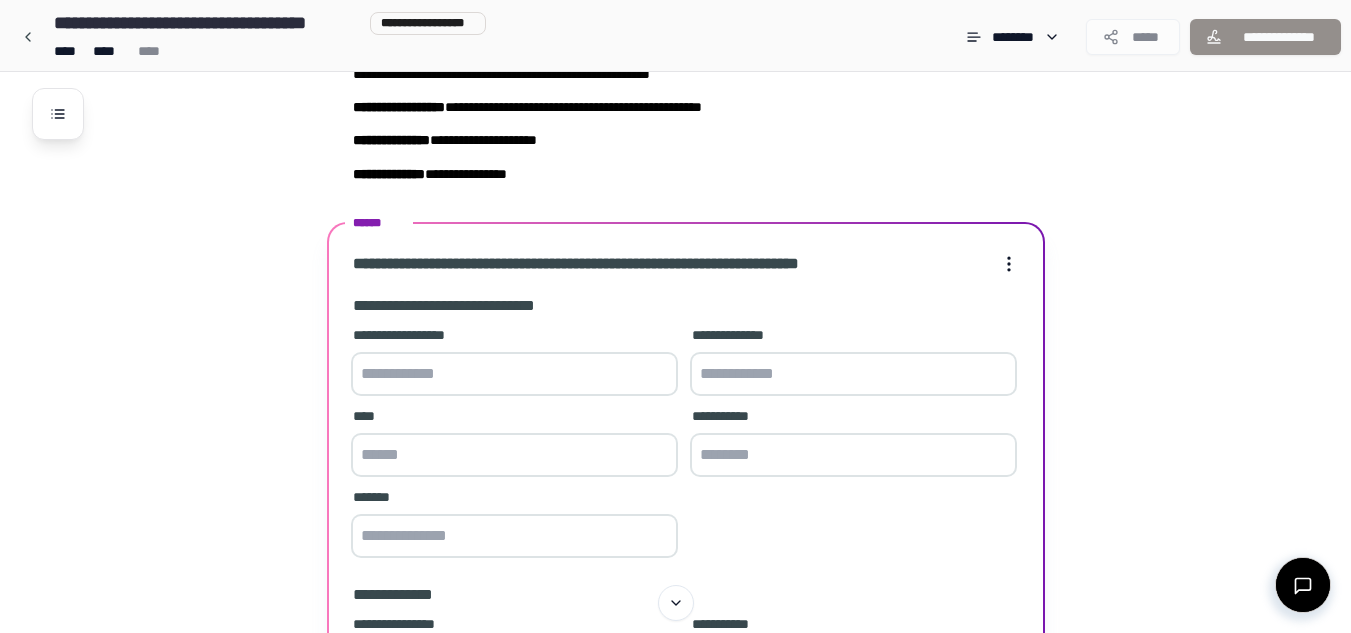 scroll, scrollTop: 142, scrollLeft: 0, axis: vertical 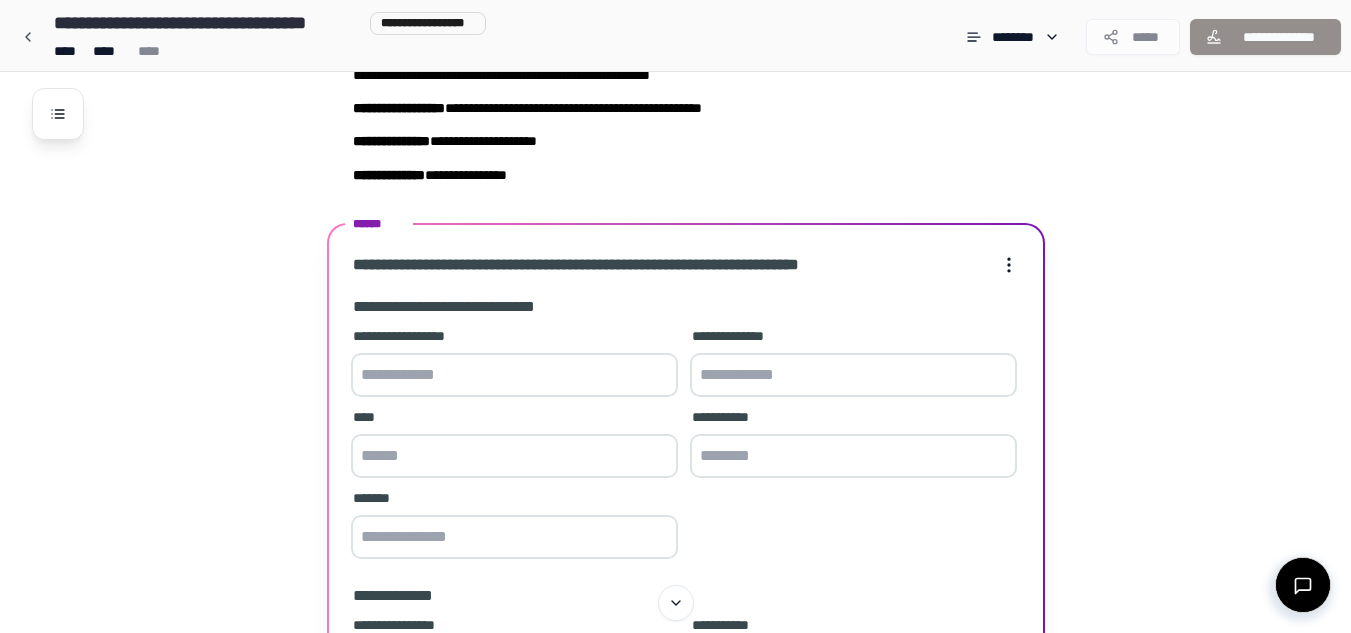 click at bounding box center [514, 375] 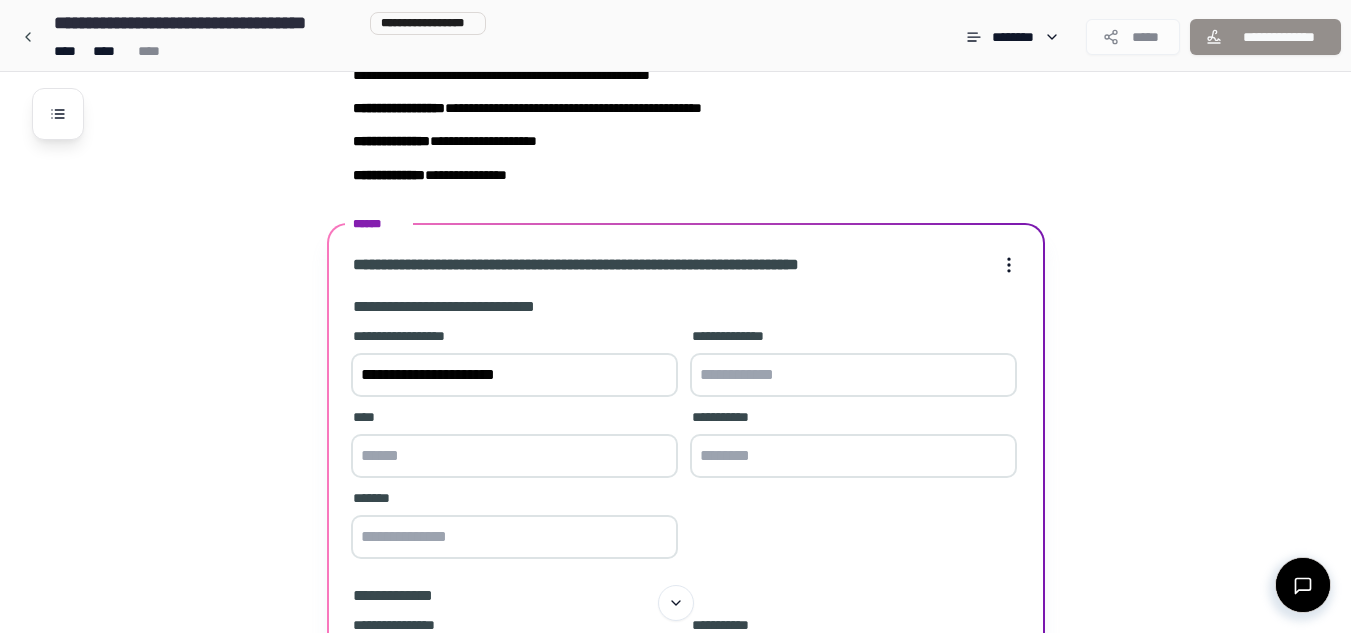 type on "**********" 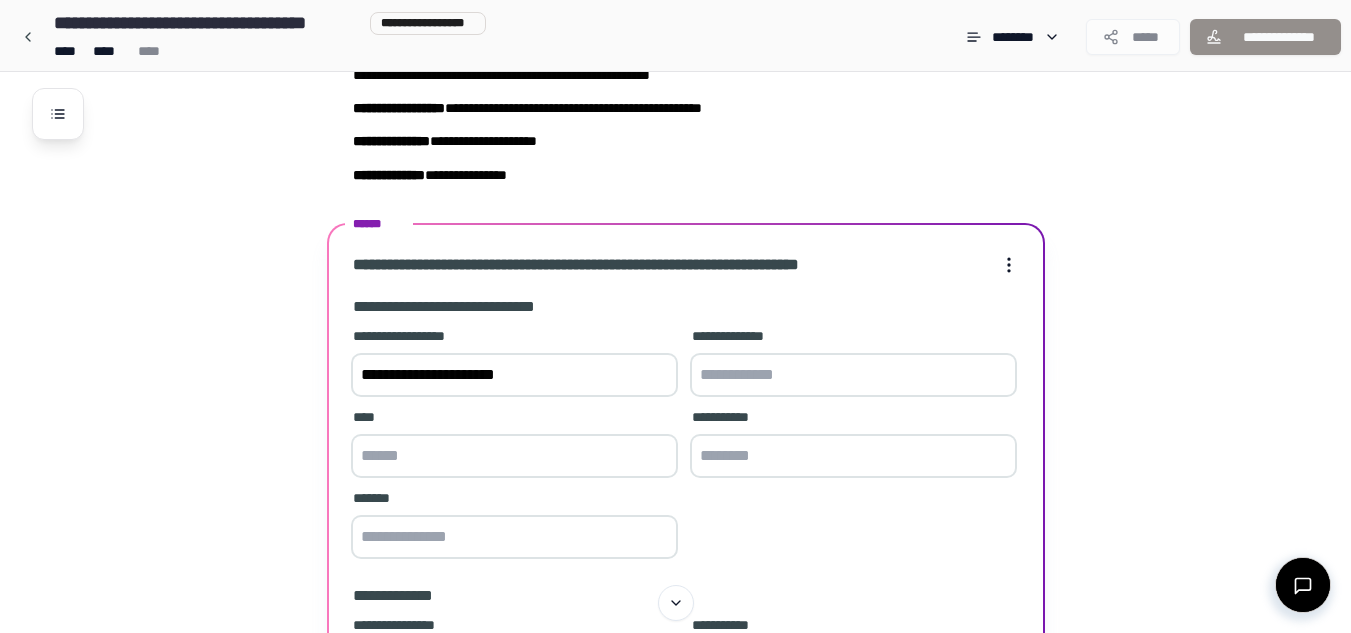 click at bounding box center [514, 456] 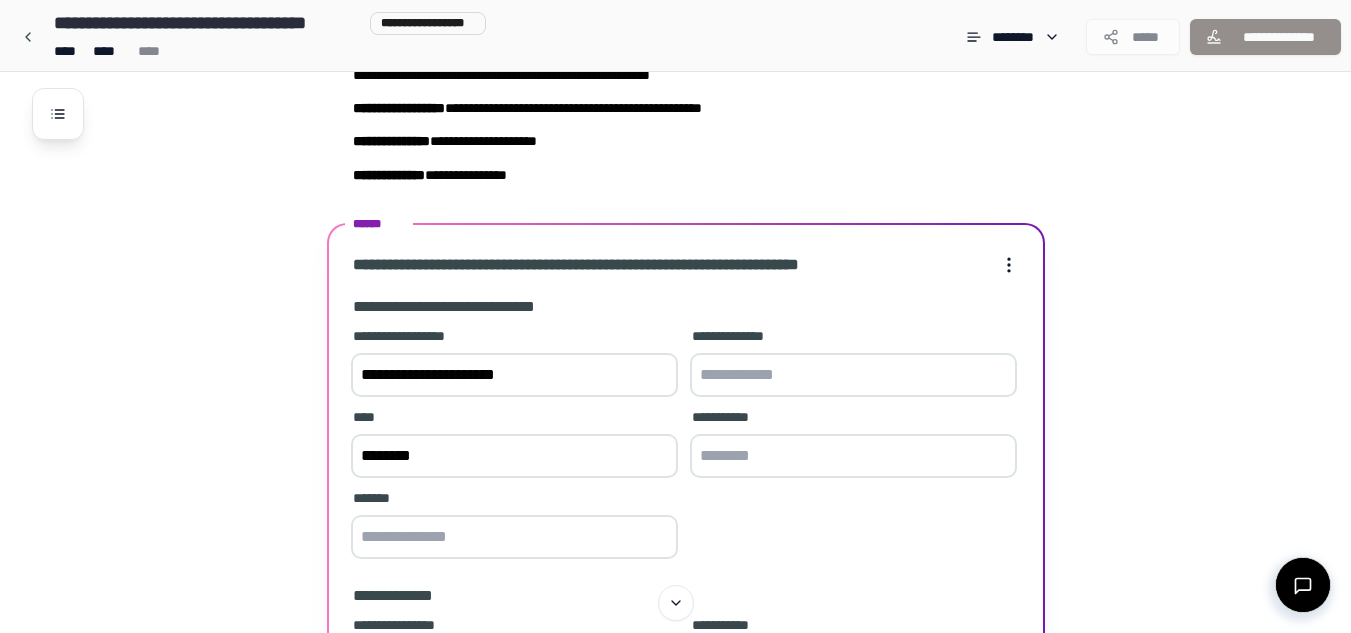 type on "********" 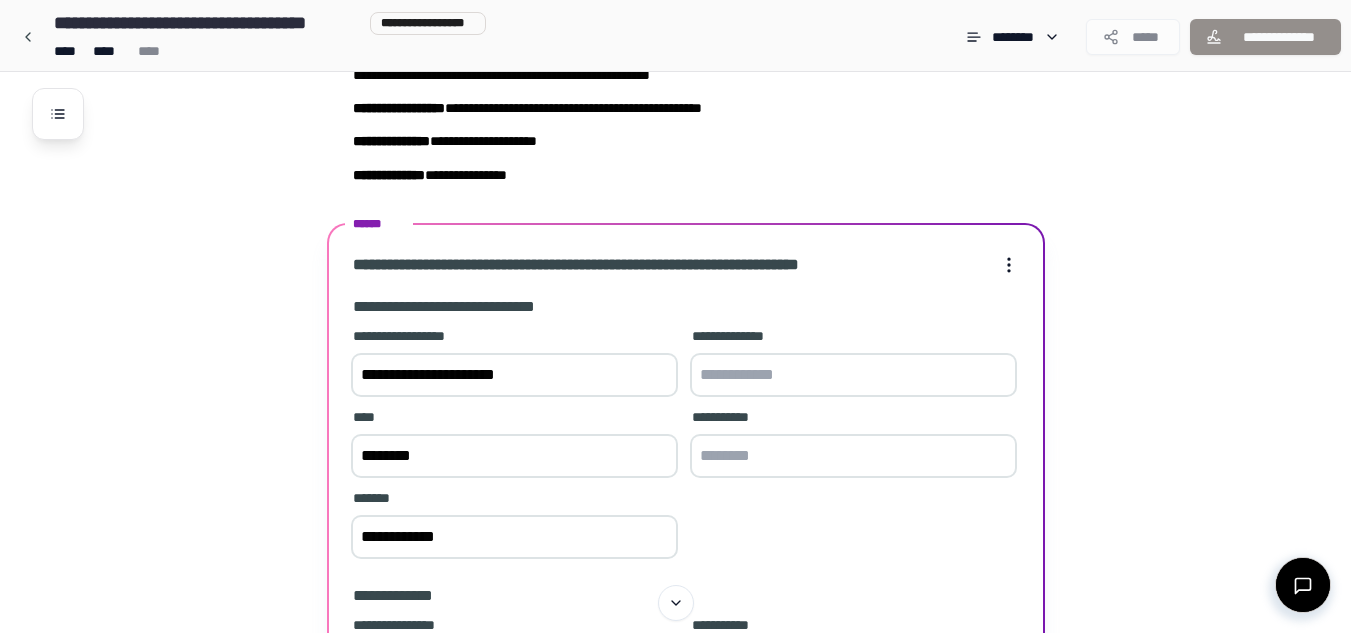 type on "**********" 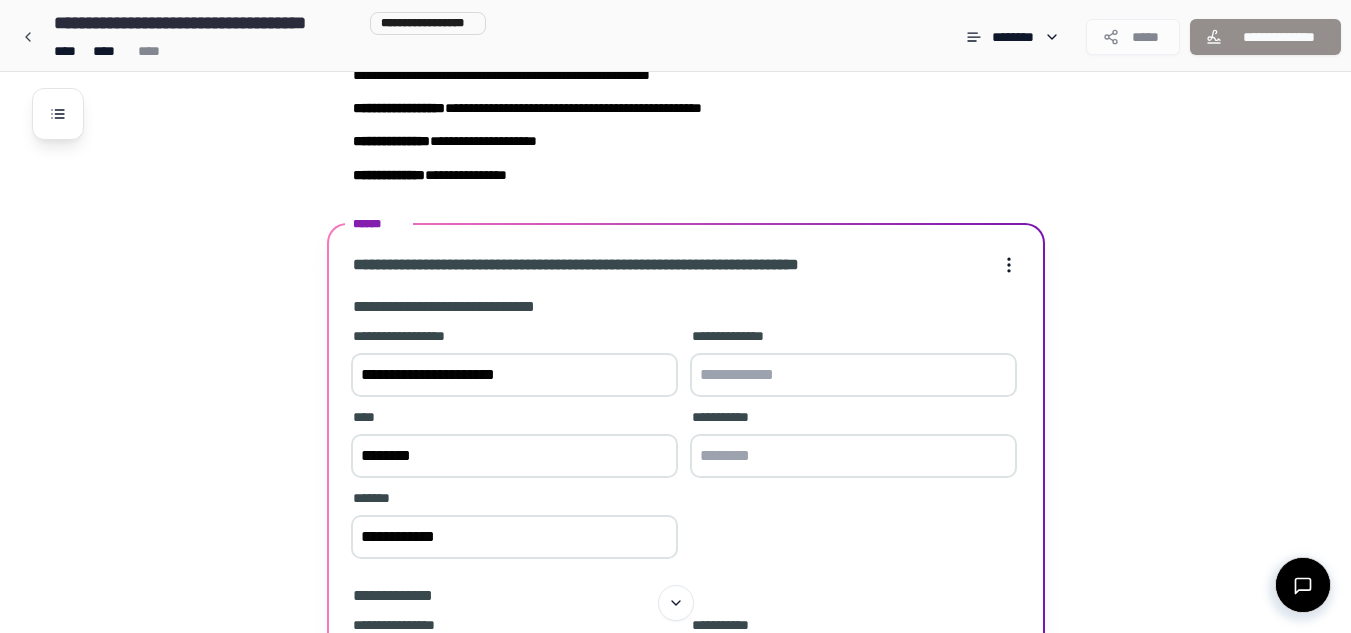click at bounding box center (853, 456) 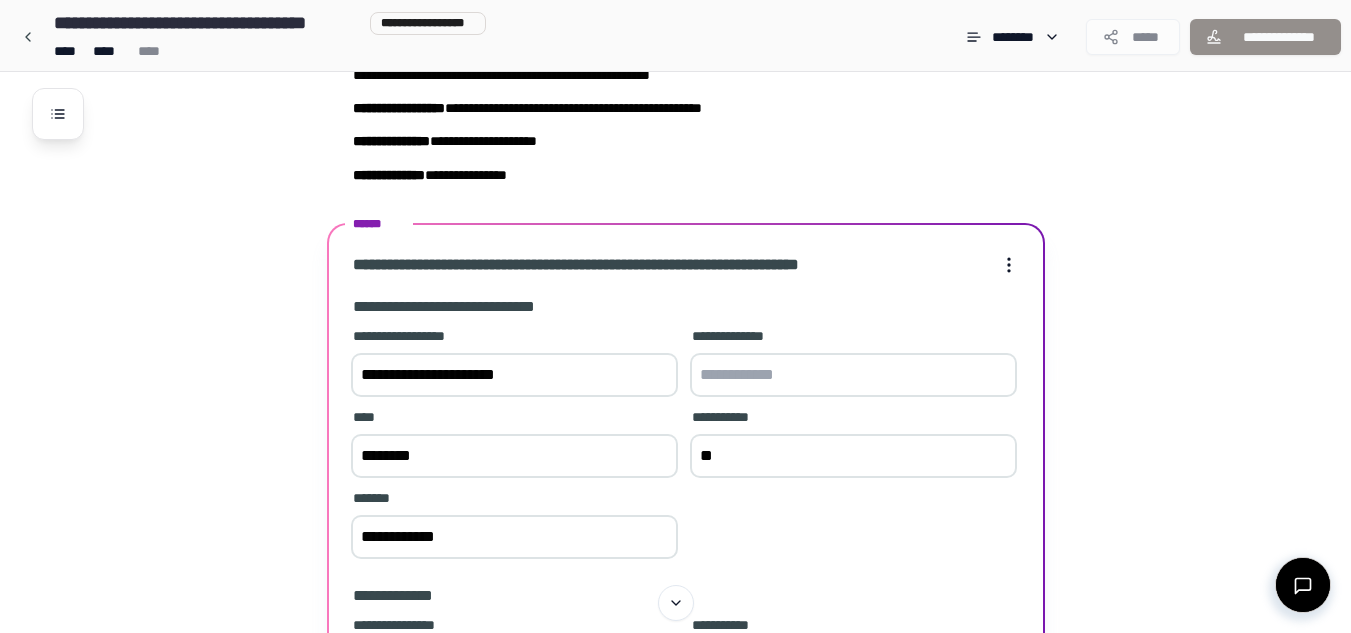 type on "*" 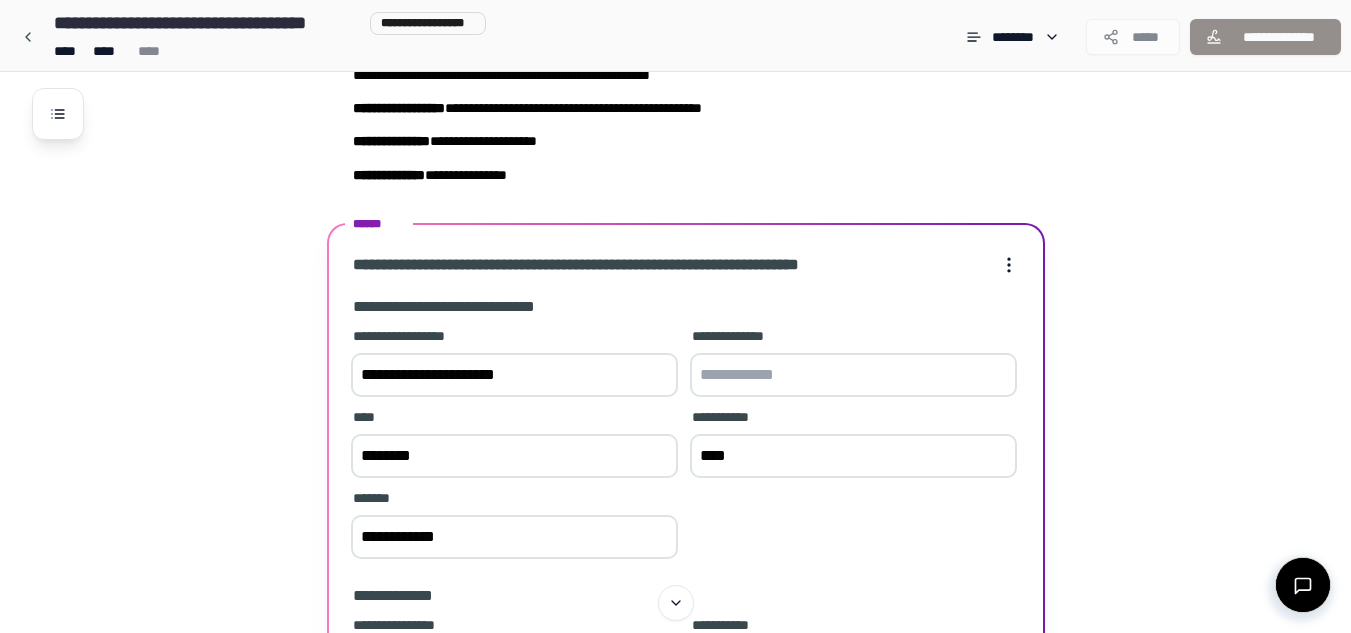 type on "****" 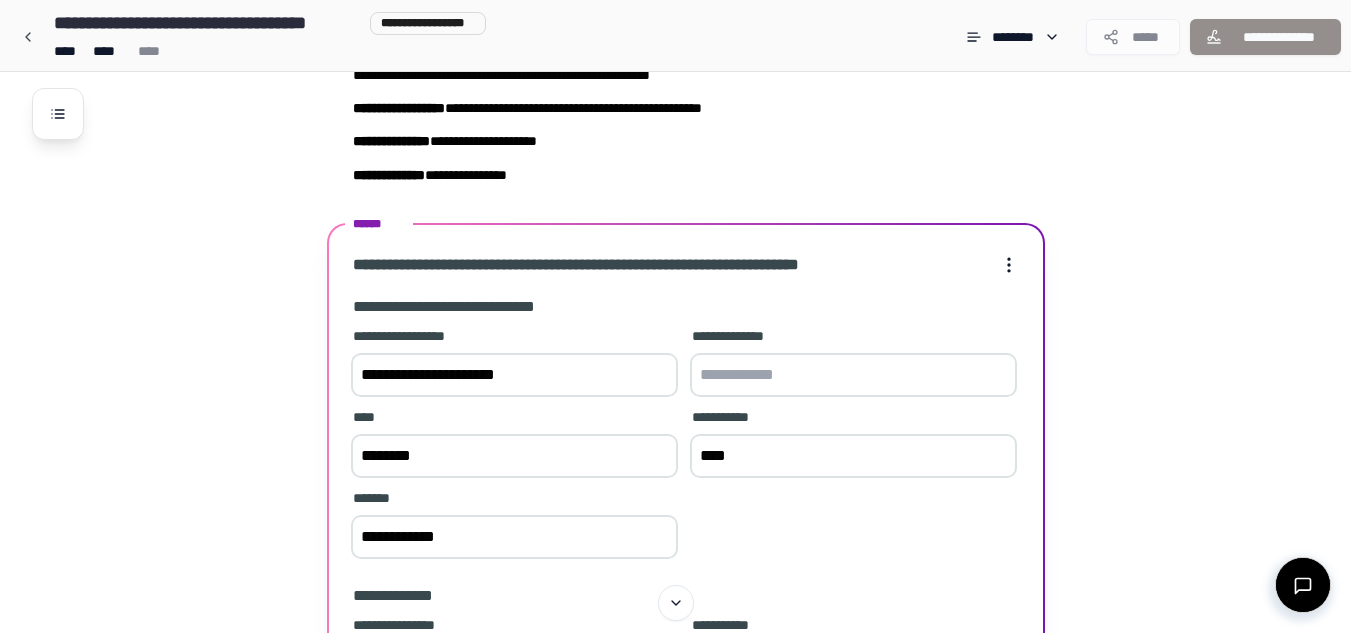 click at bounding box center [853, 375] 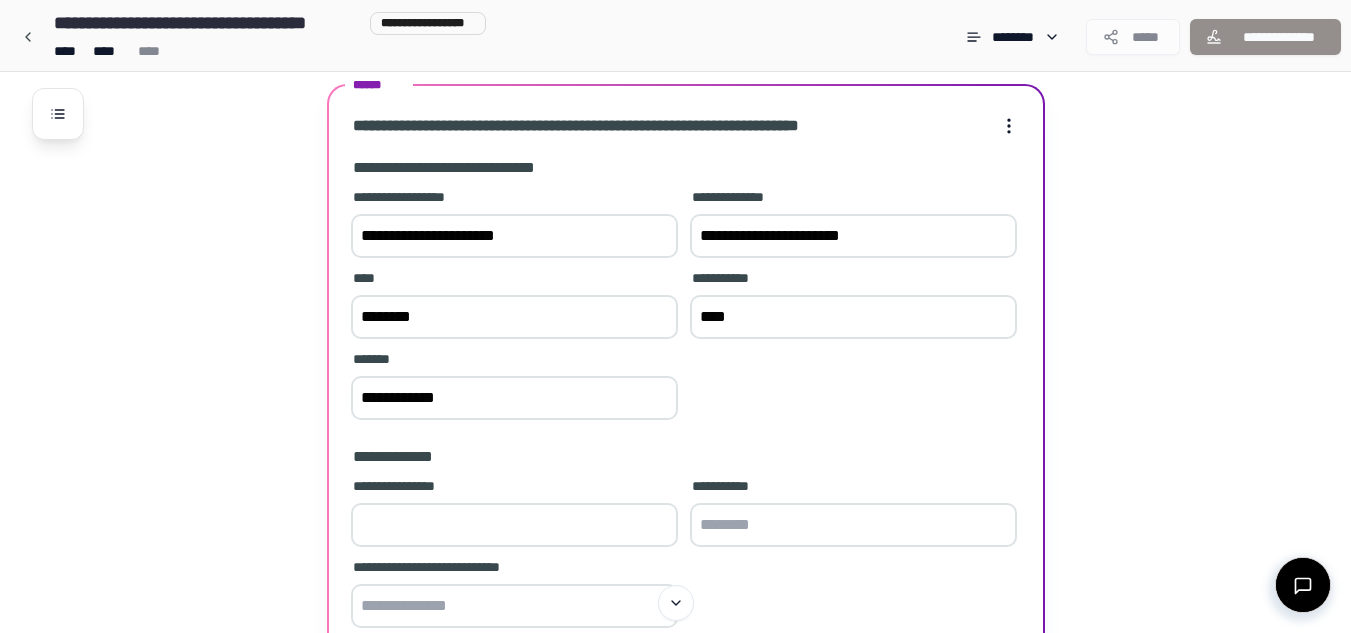 scroll, scrollTop: 442, scrollLeft: 0, axis: vertical 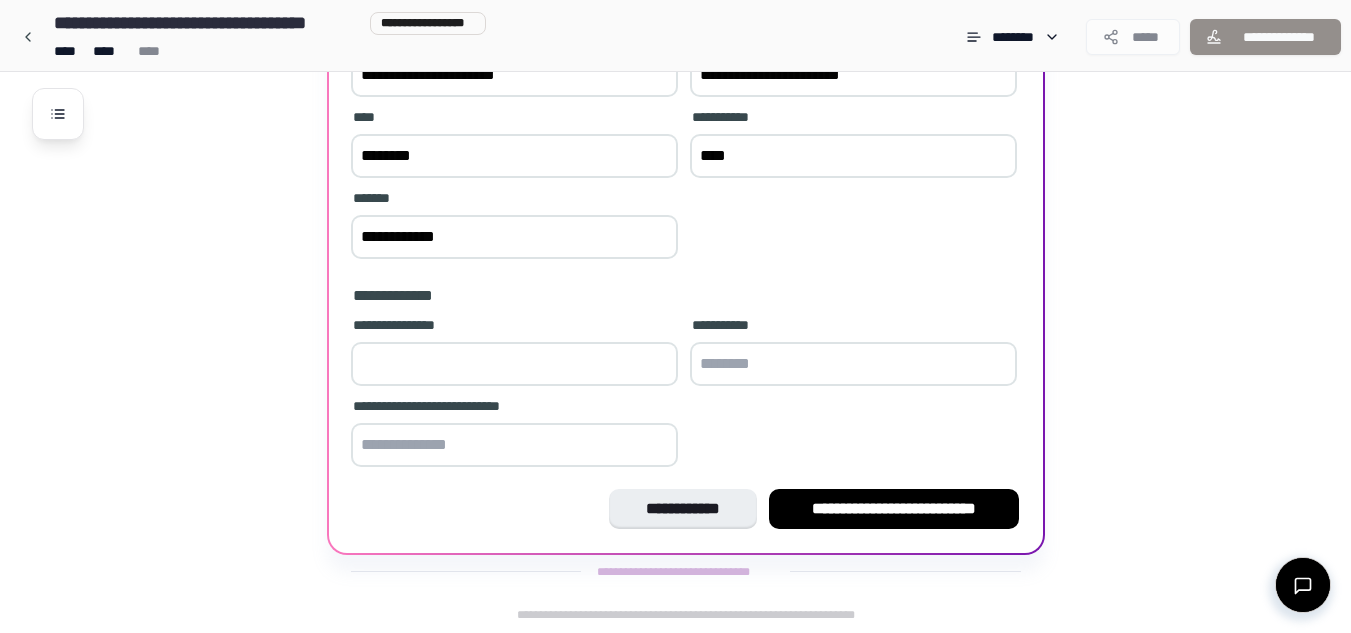 type on "**********" 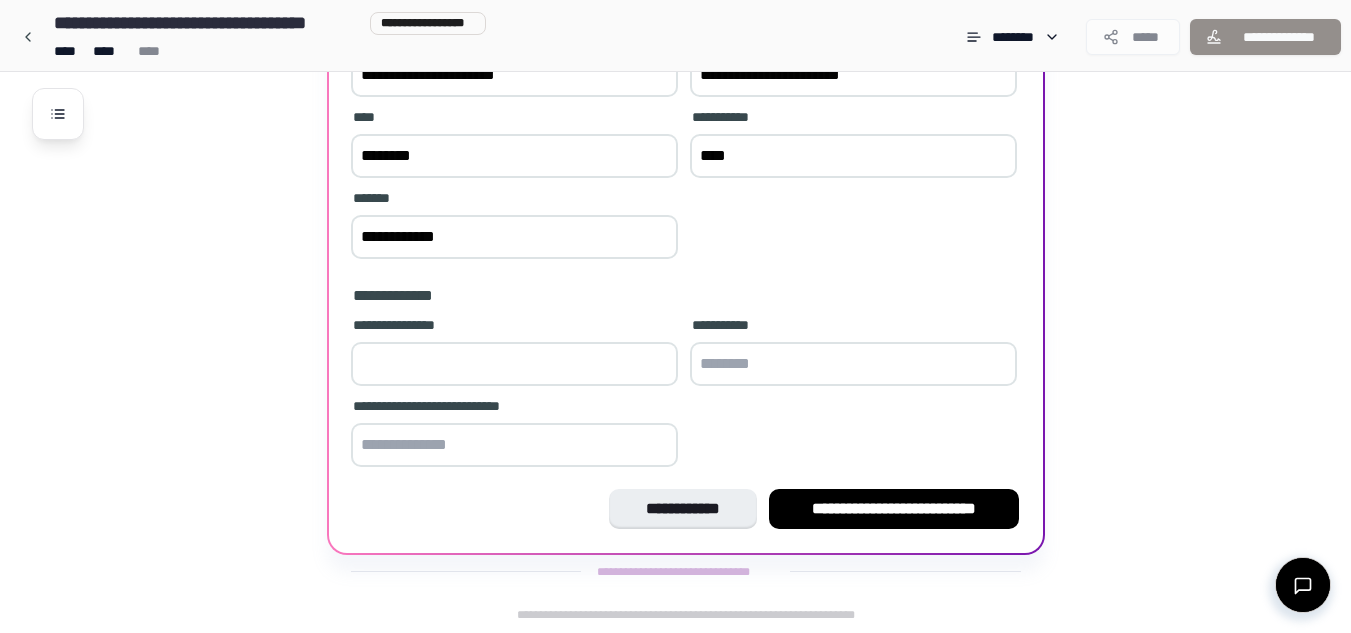 click at bounding box center [514, 364] 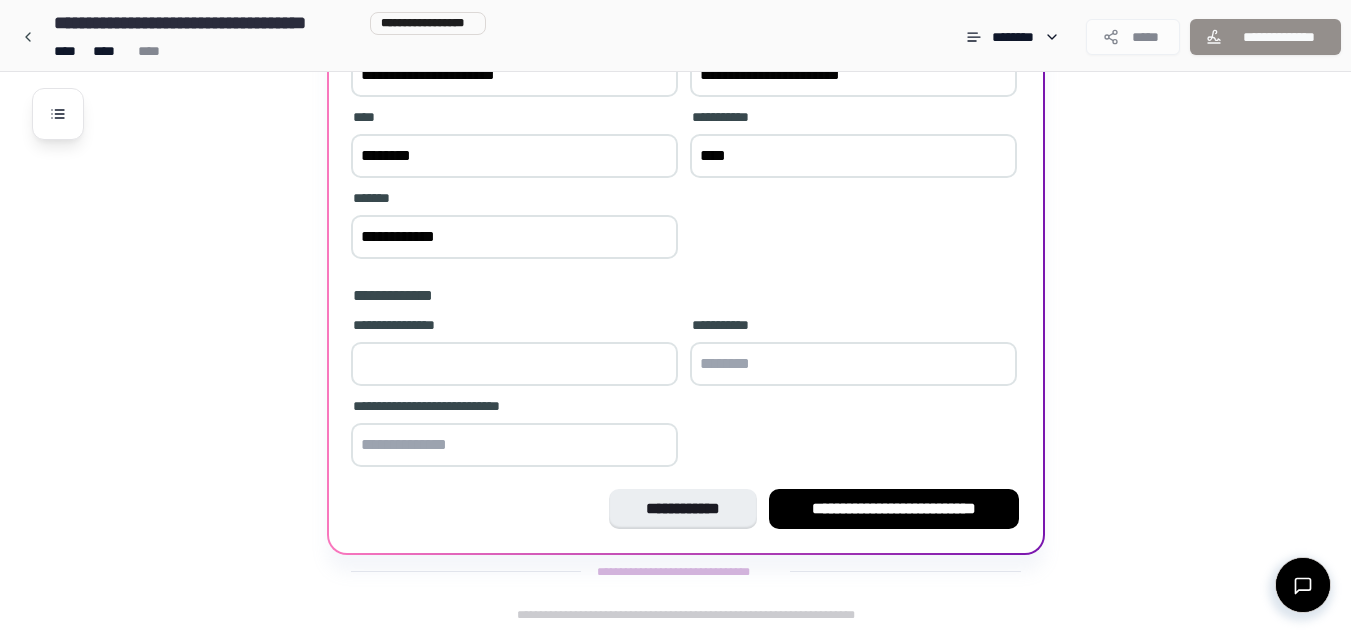 click on "**" at bounding box center (514, 364) 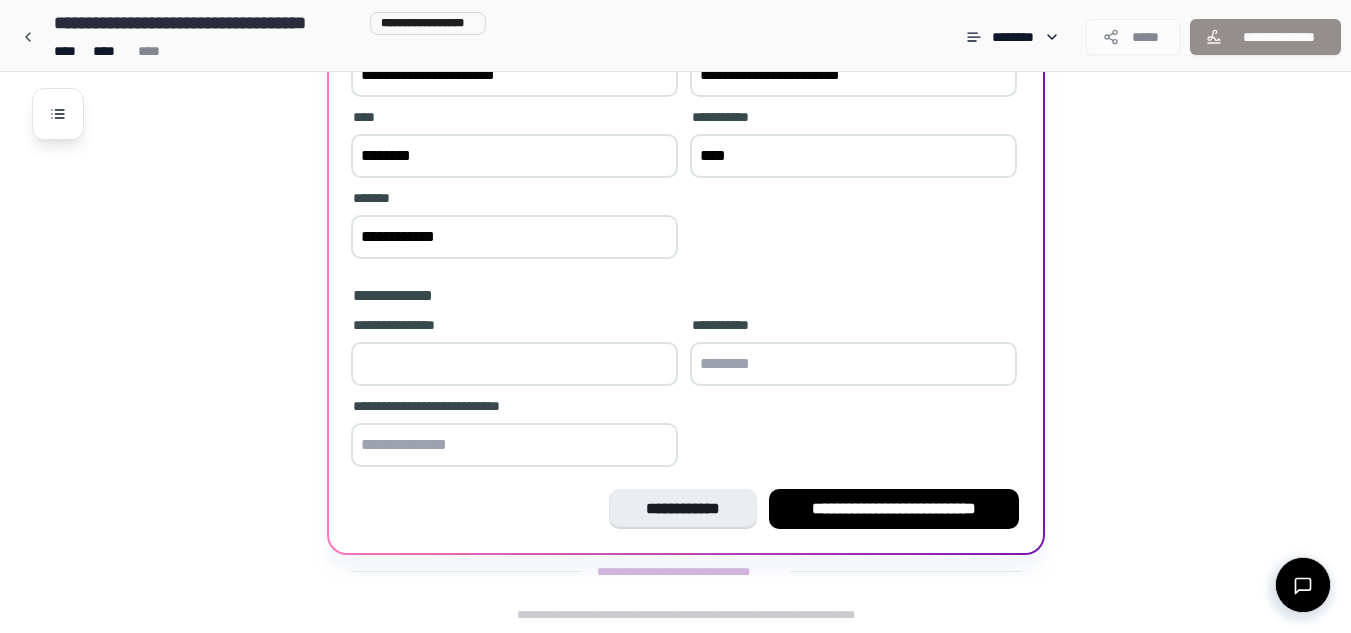 click on "***" at bounding box center [514, 364] 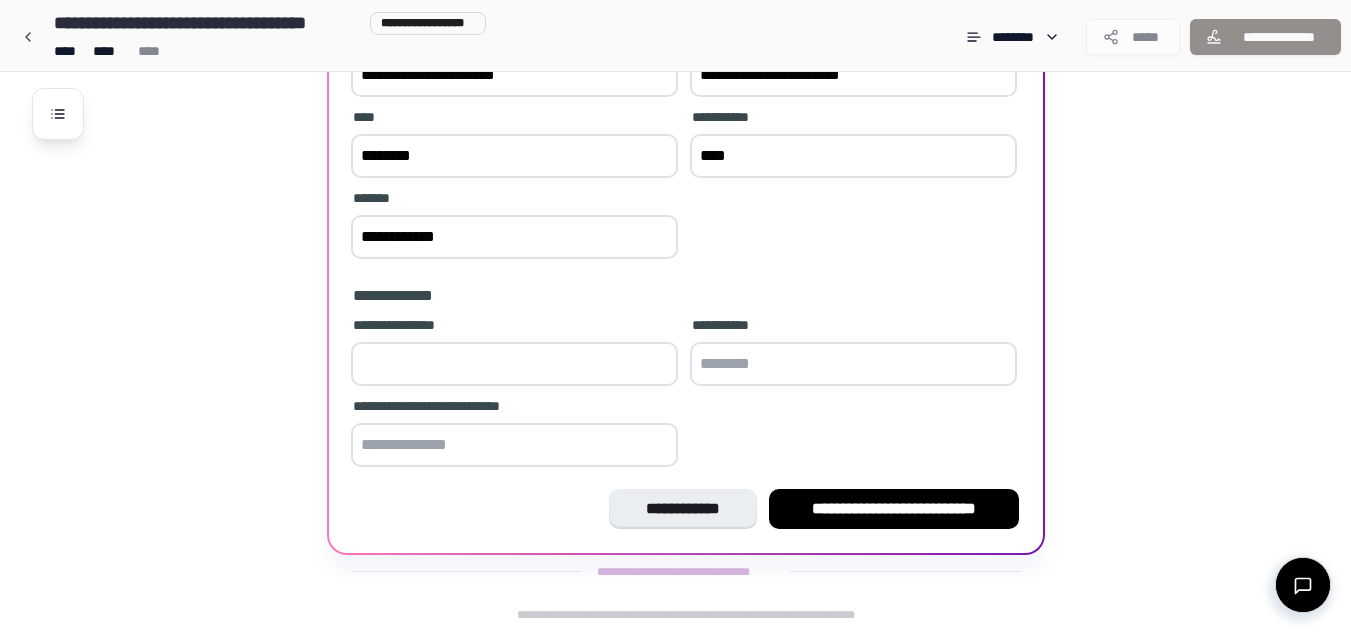 click on "***" at bounding box center [514, 364] 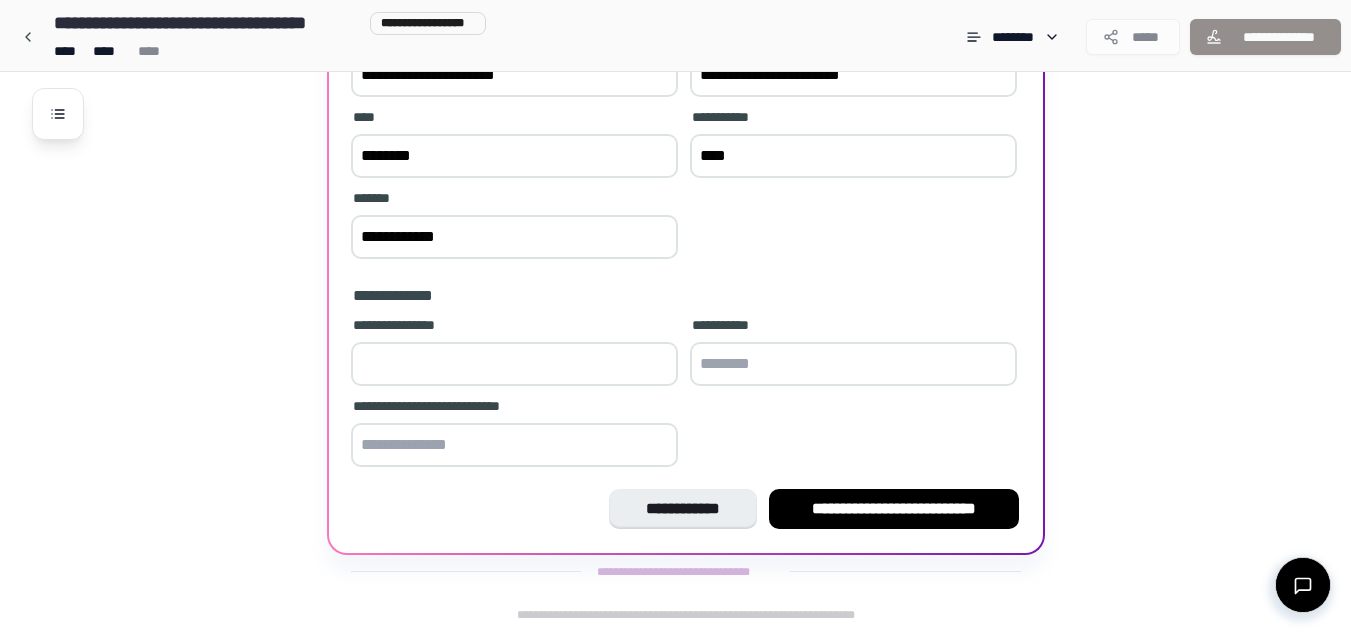 click at bounding box center [853, 364] 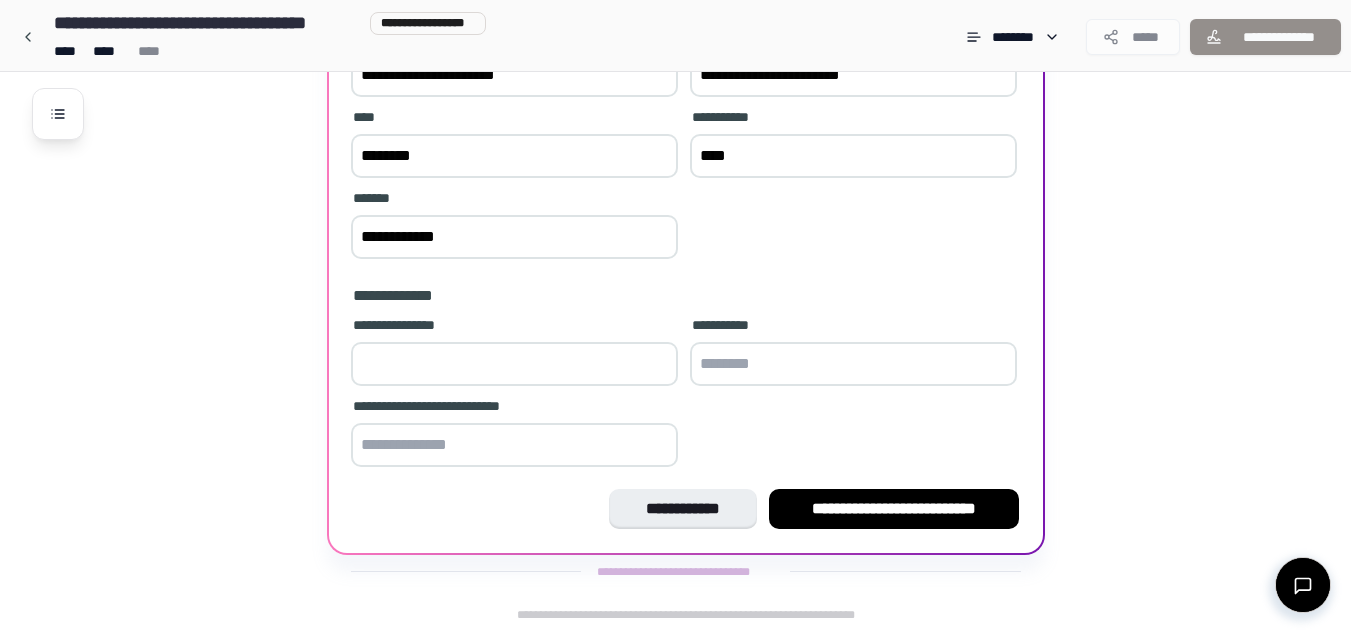 type on "*" 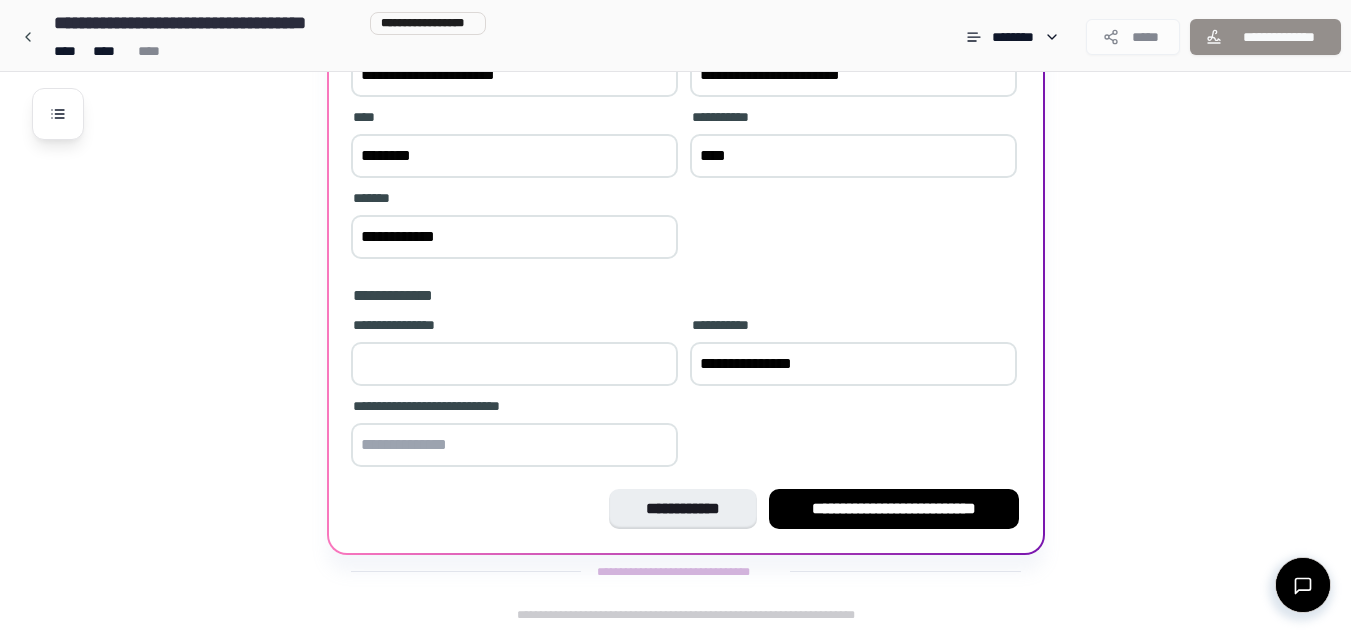 type on "**********" 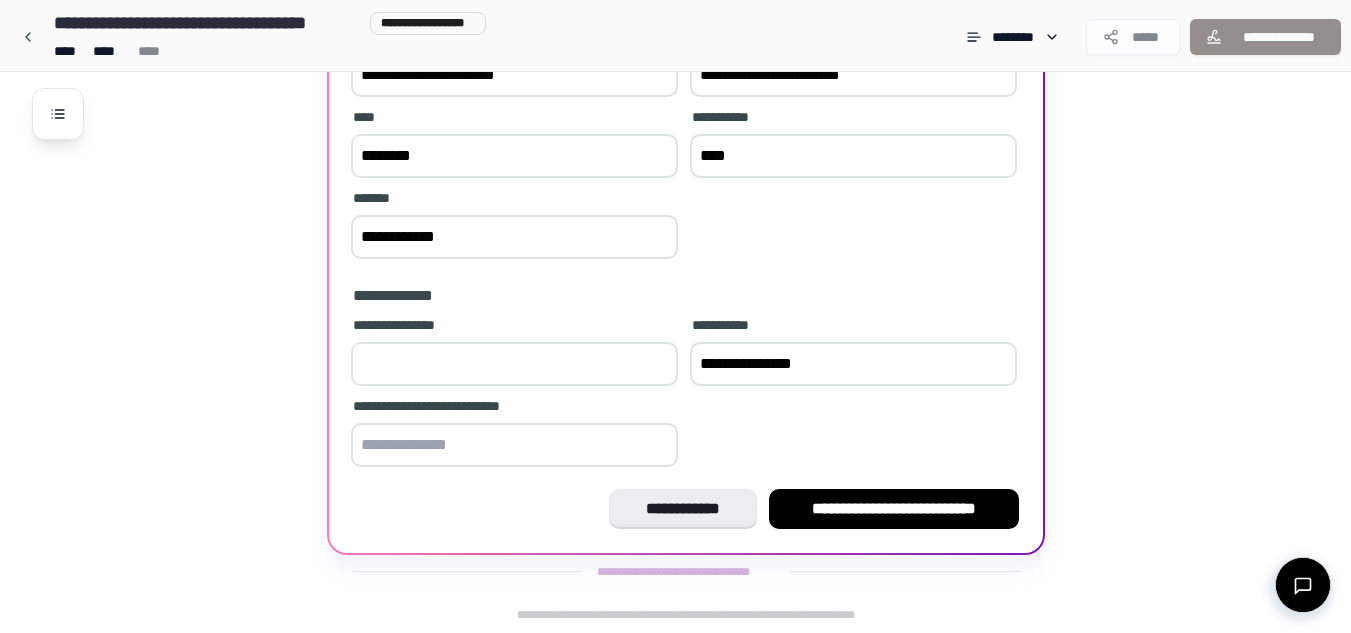 click at bounding box center (514, 445) 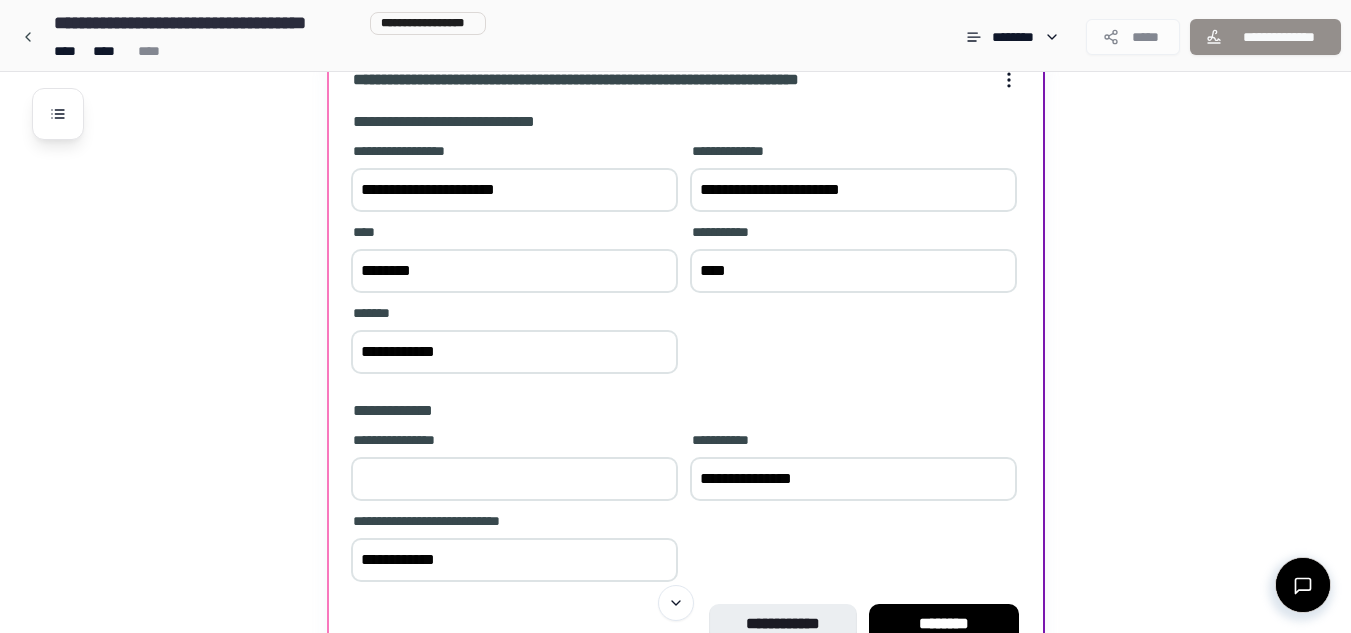 scroll, scrollTop: 442, scrollLeft: 0, axis: vertical 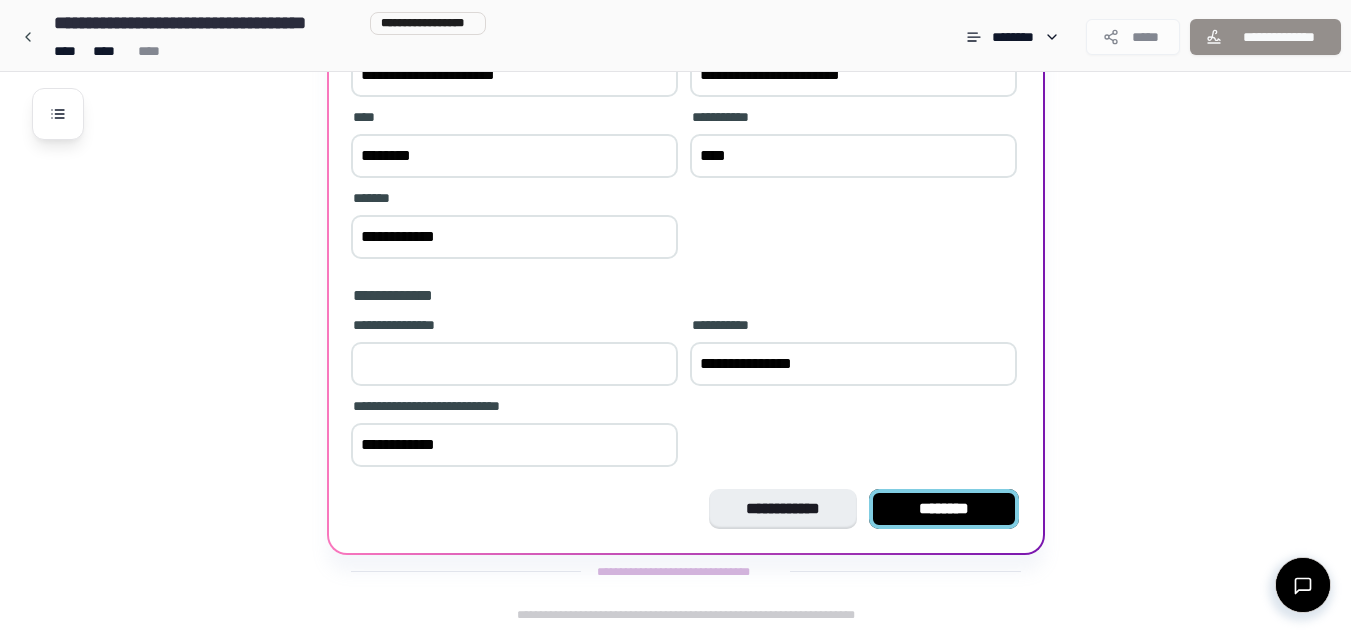 type on "**********" 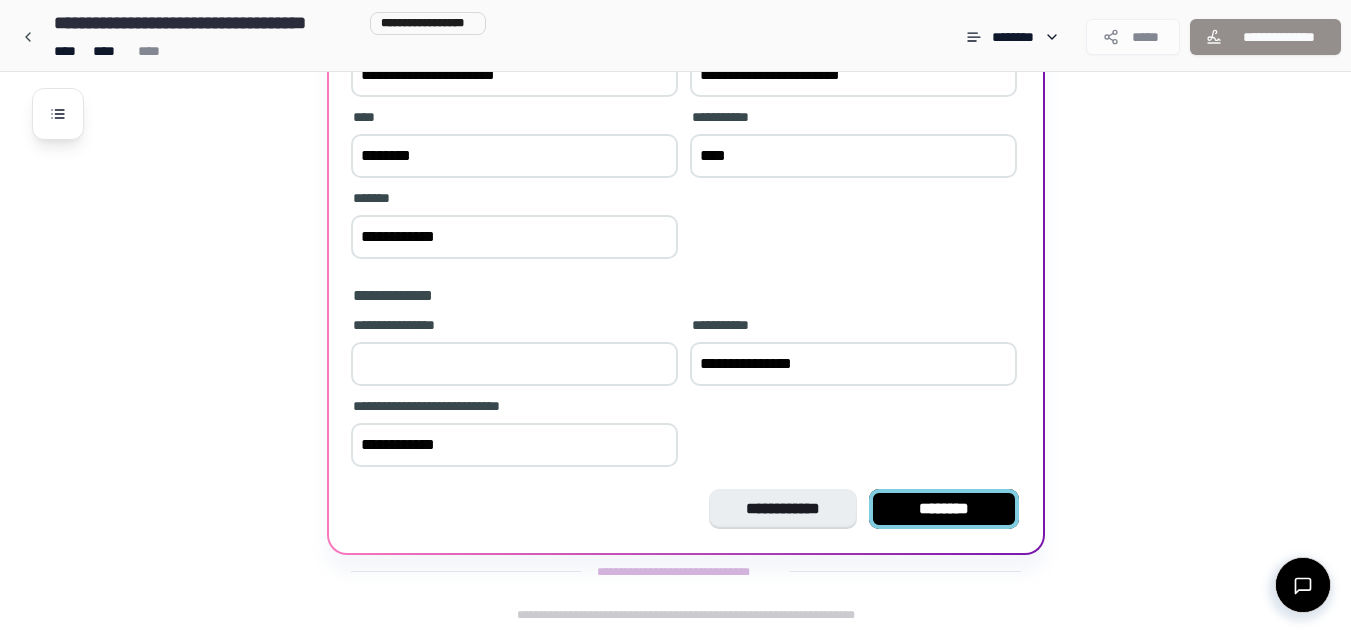 click on "********" at bounding box center [944, 509] 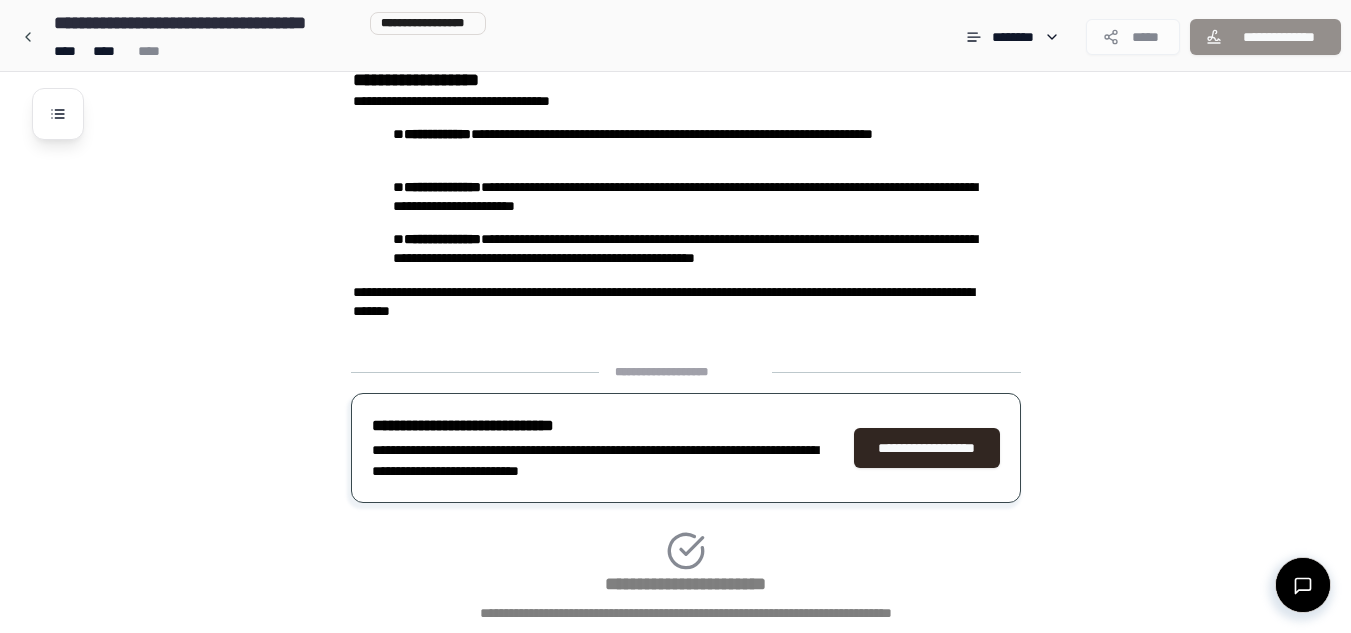 scroll, scrollTop: 568, scrollLeft: 0, axis: vertical 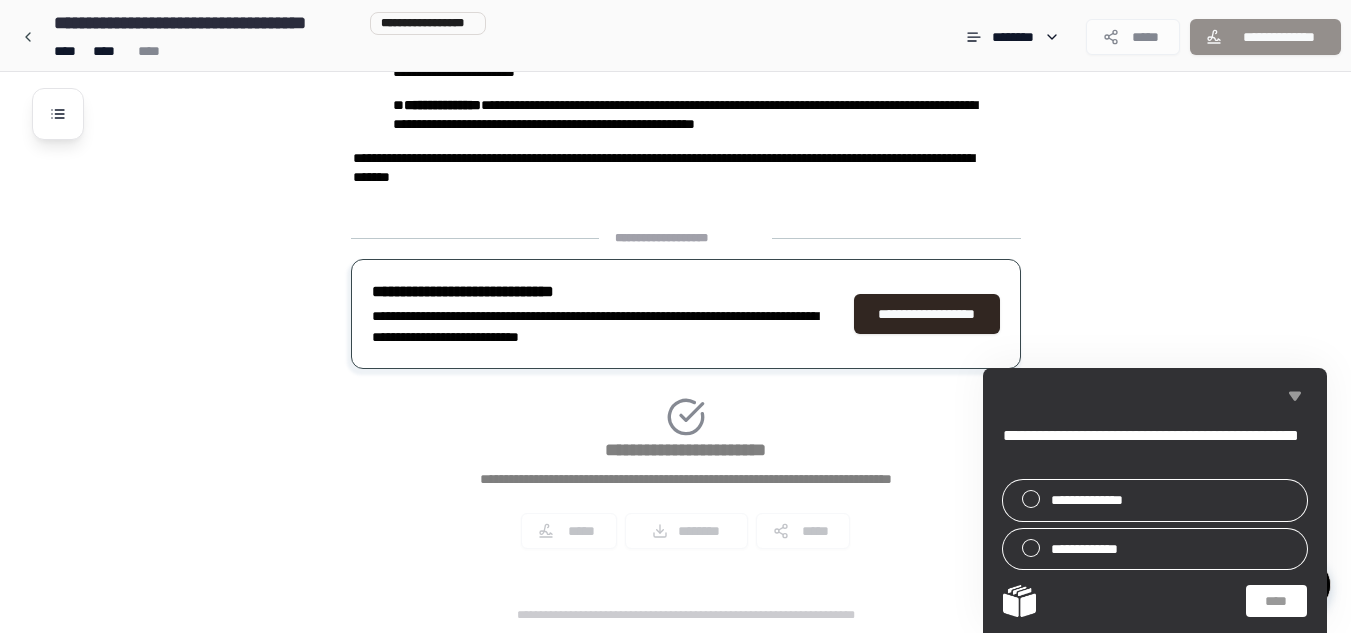 click 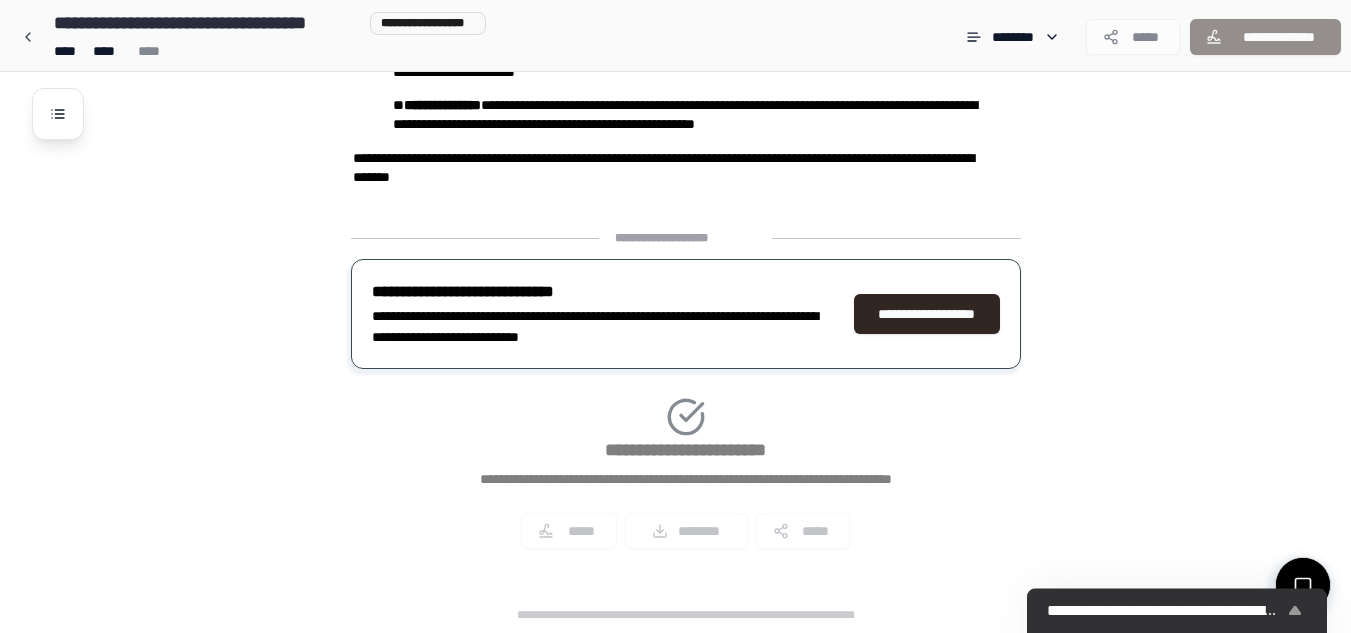 click 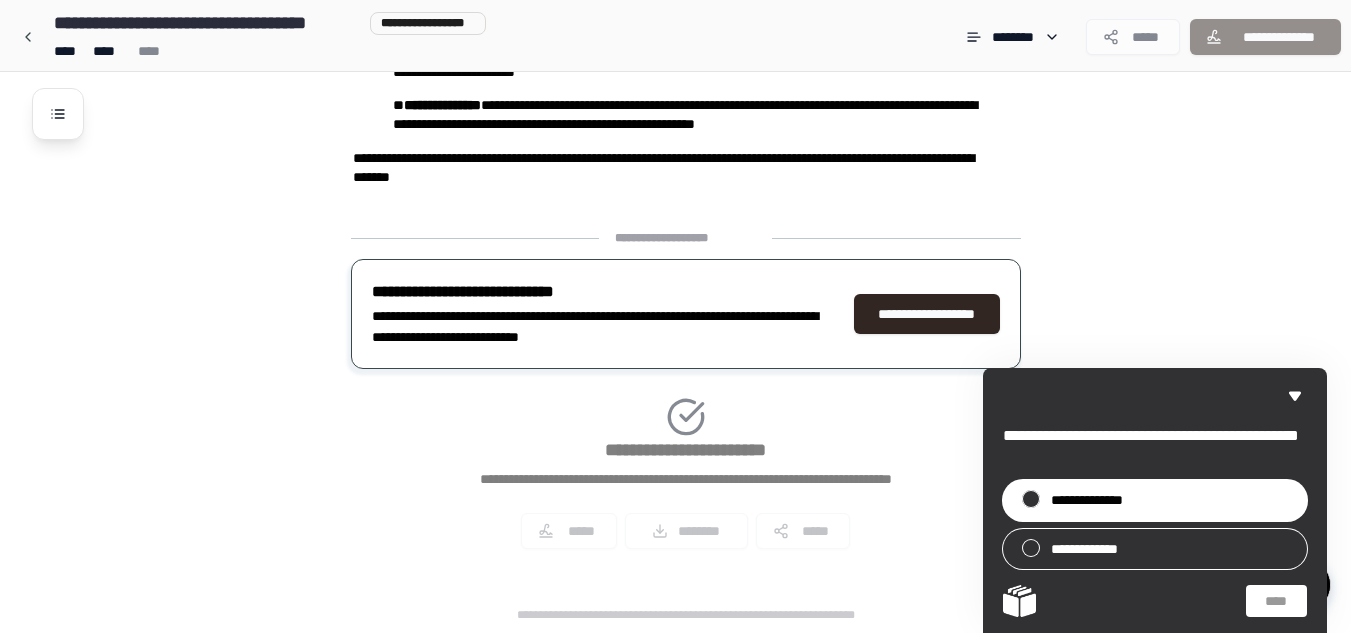 click on "**********" at bounding box center [1097, 500] 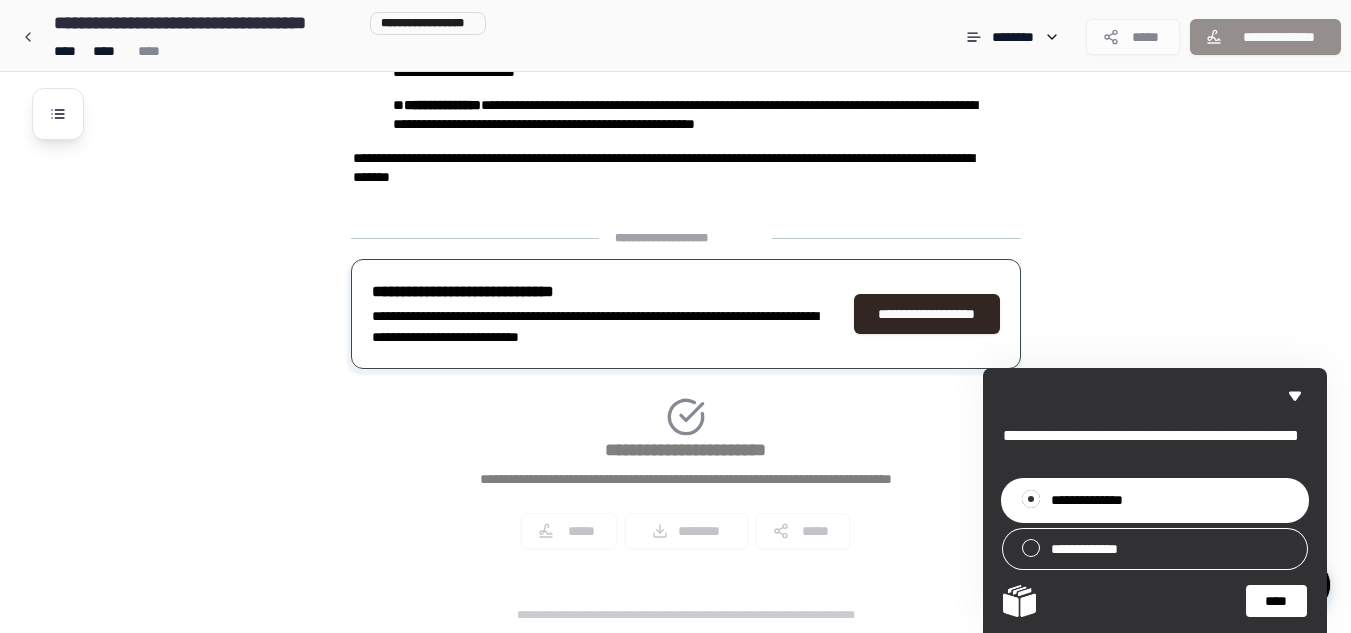 click on "****" at bounding box center [1276, 601] 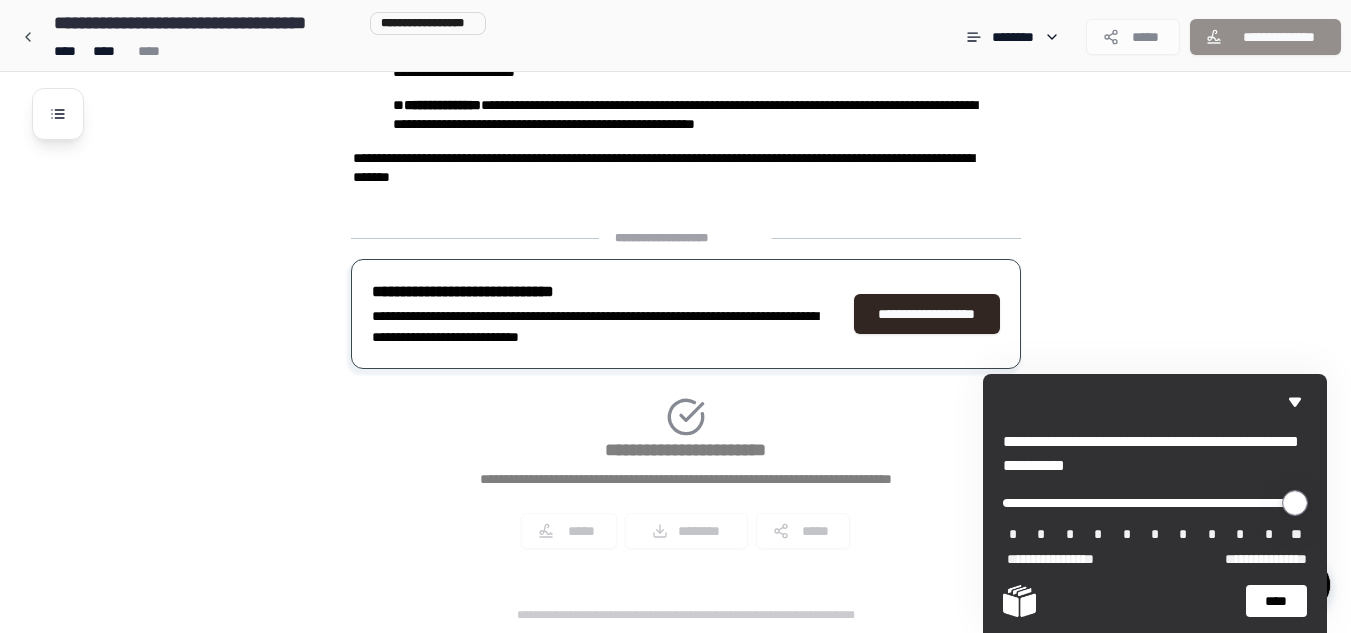 type on "*" 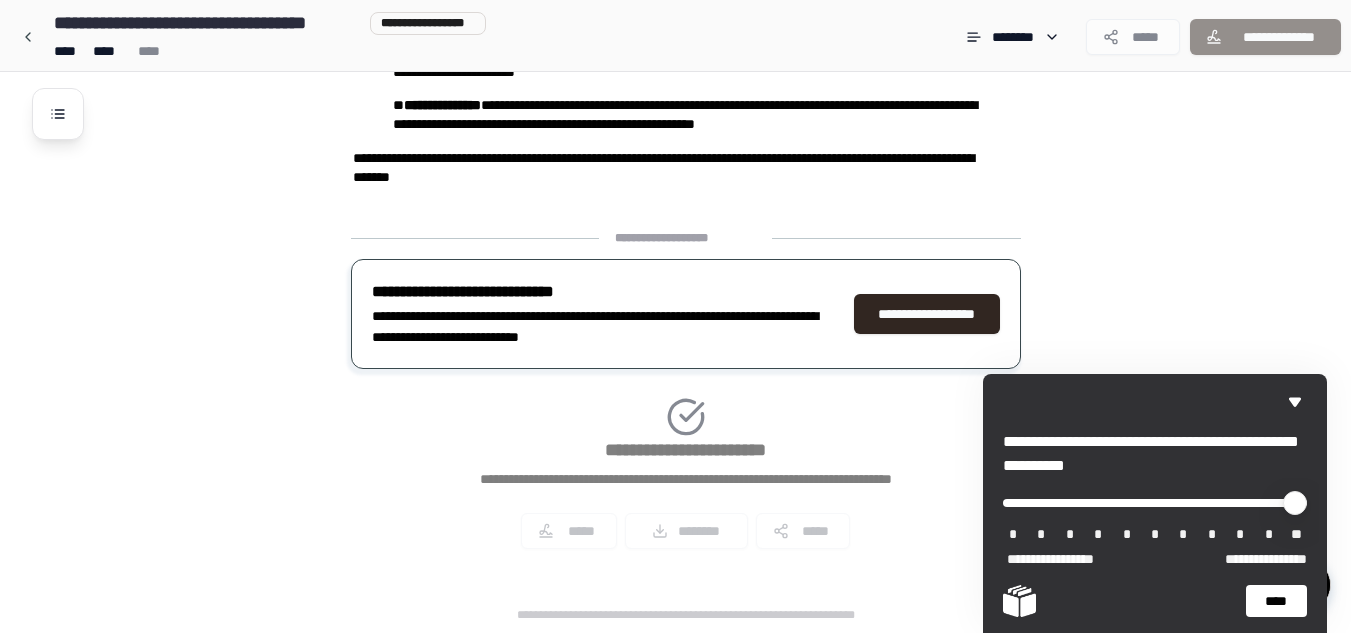 click on "****" at bounding box center [1276, 601] 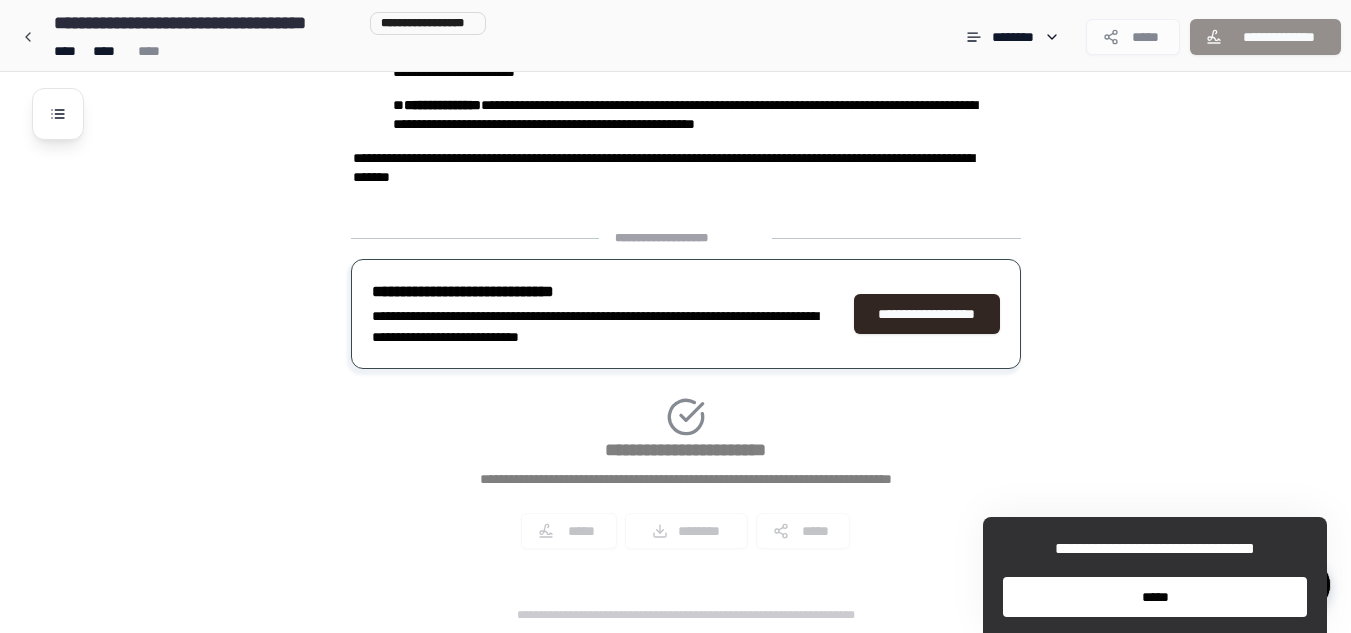 click on "*****" at bounding box center (1155, 597) 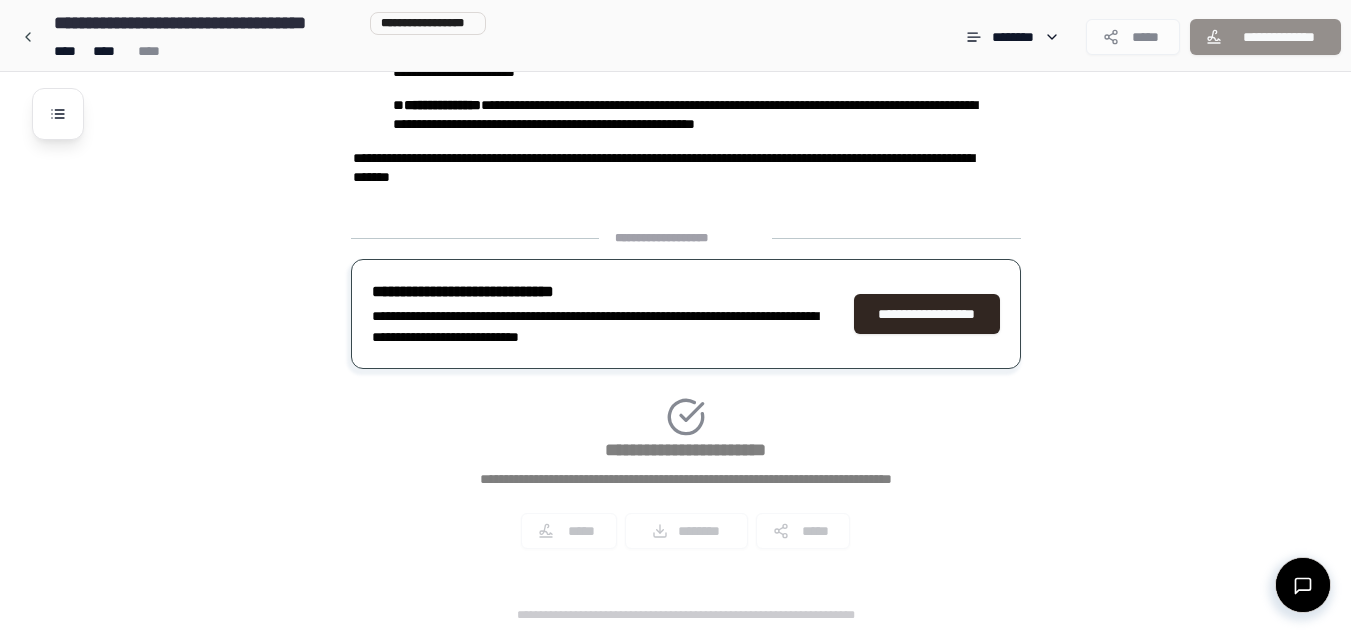 click on "**********" at bounding box center [686, 397] 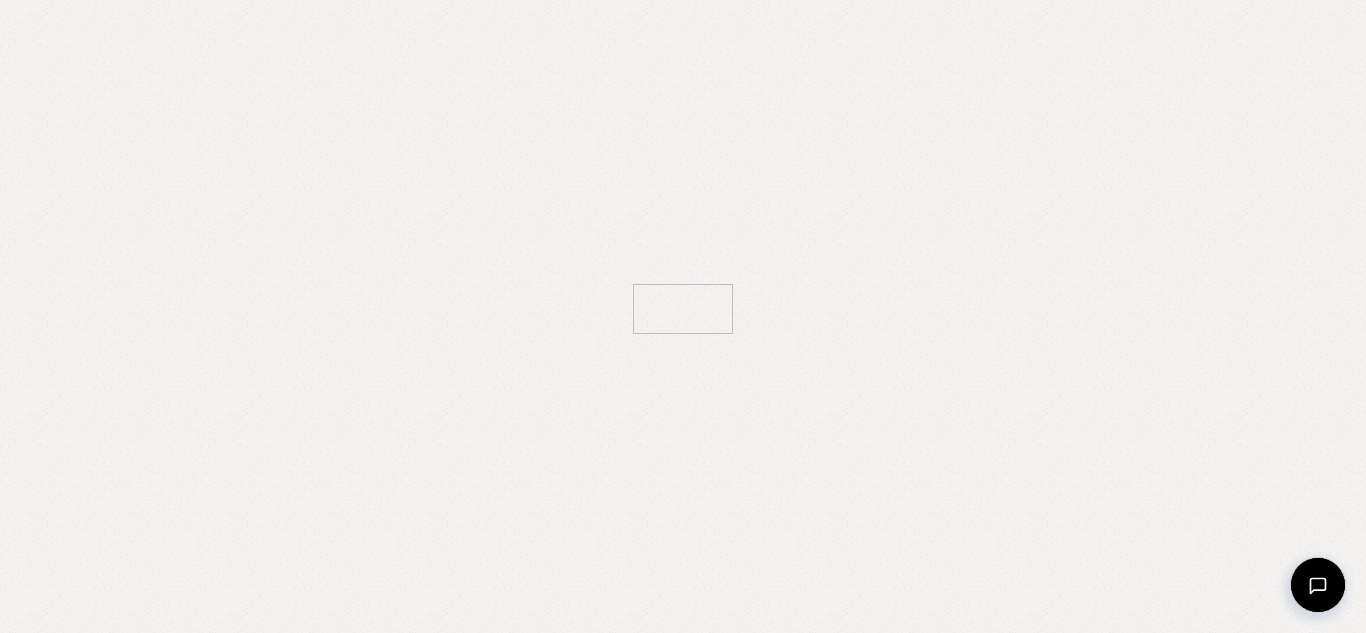 scroll, scrollTop: 0, scrollLeft: 0, axis: both 